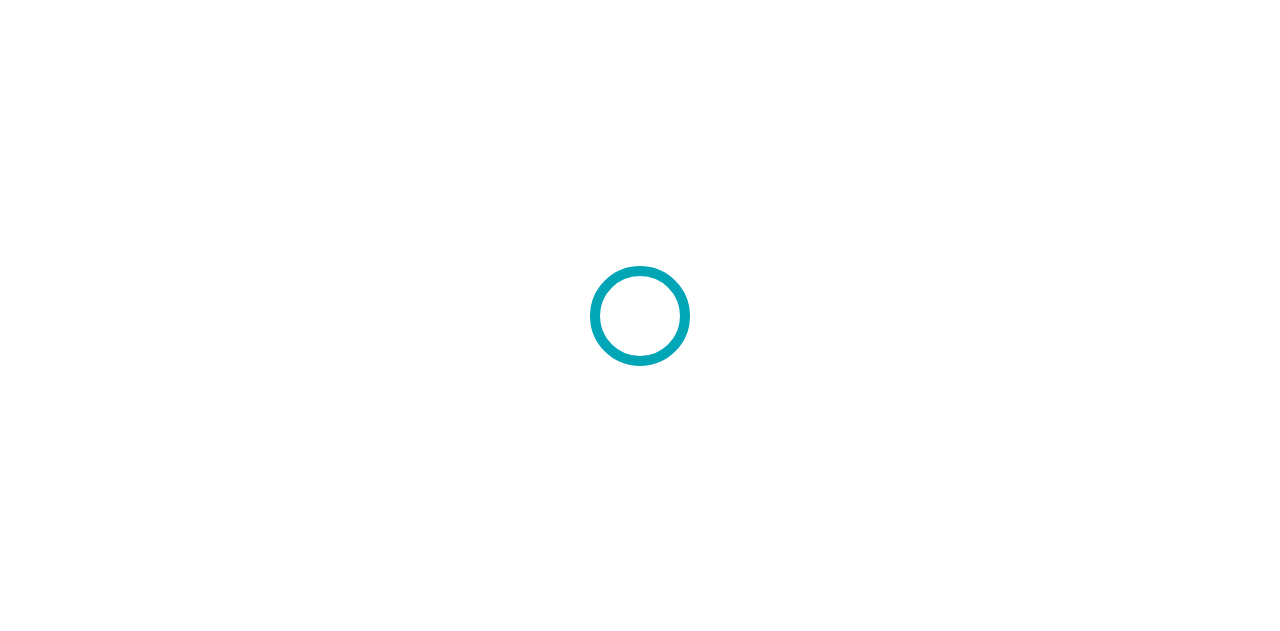 scroll, scrollTop: 0, scrollLeft: 0, axis: both 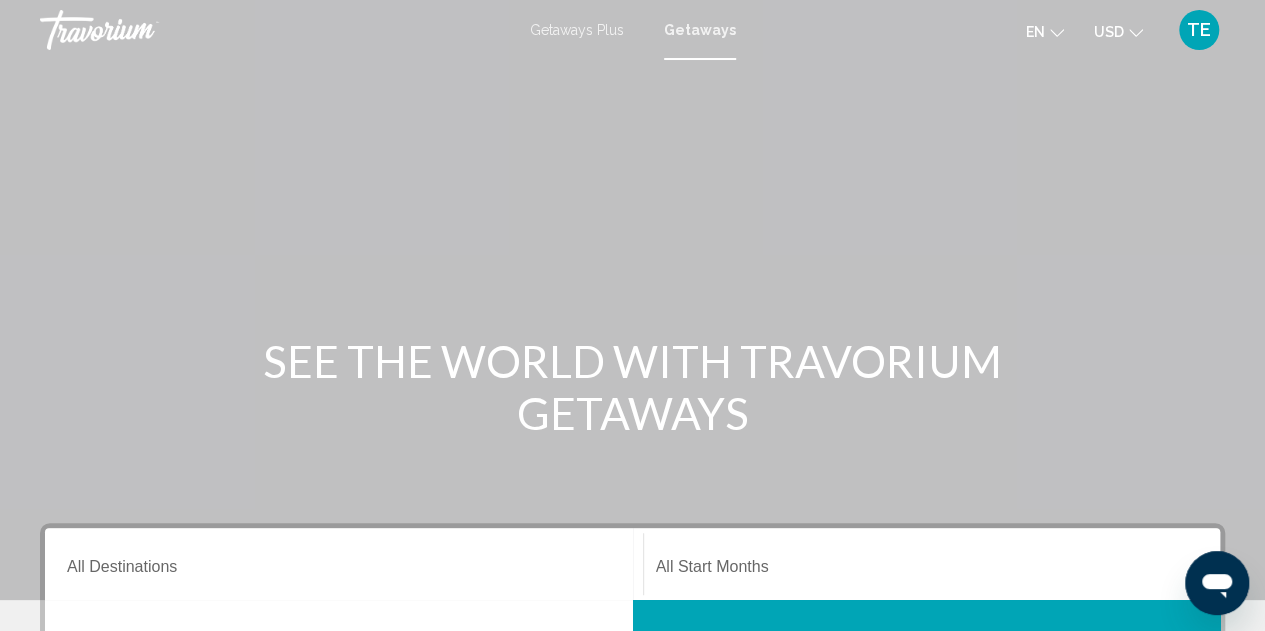 click on "TE" at bounding box center (1199, 30) 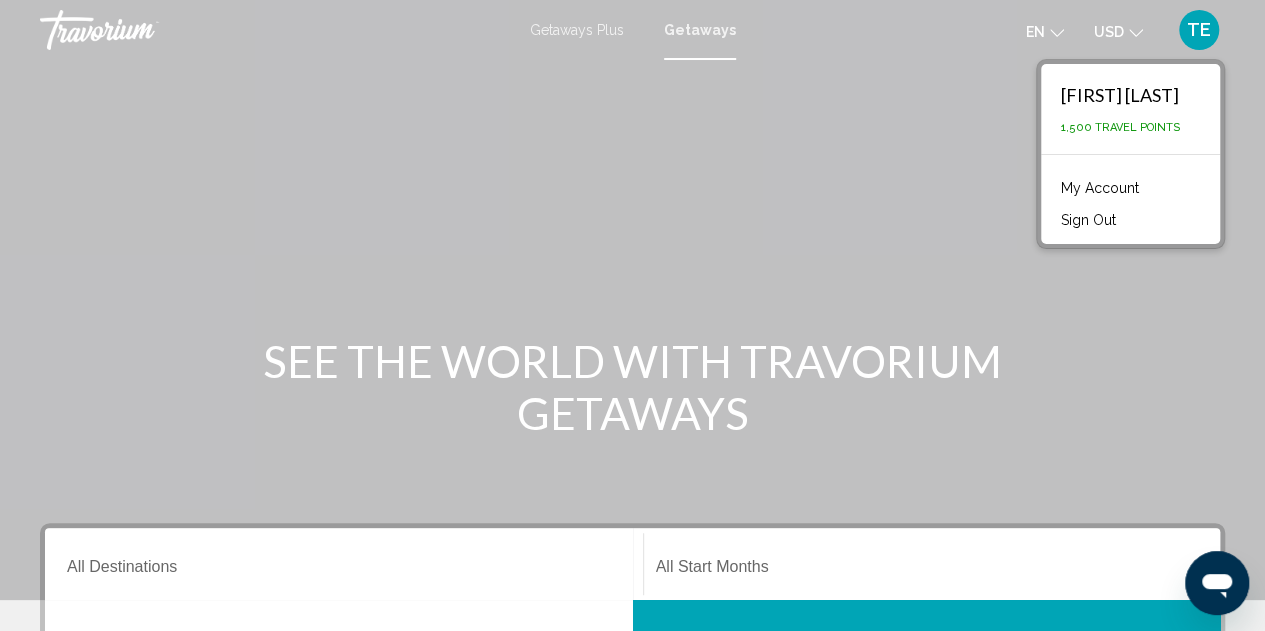 click on "My Account" at bounding box center [1100, 188] 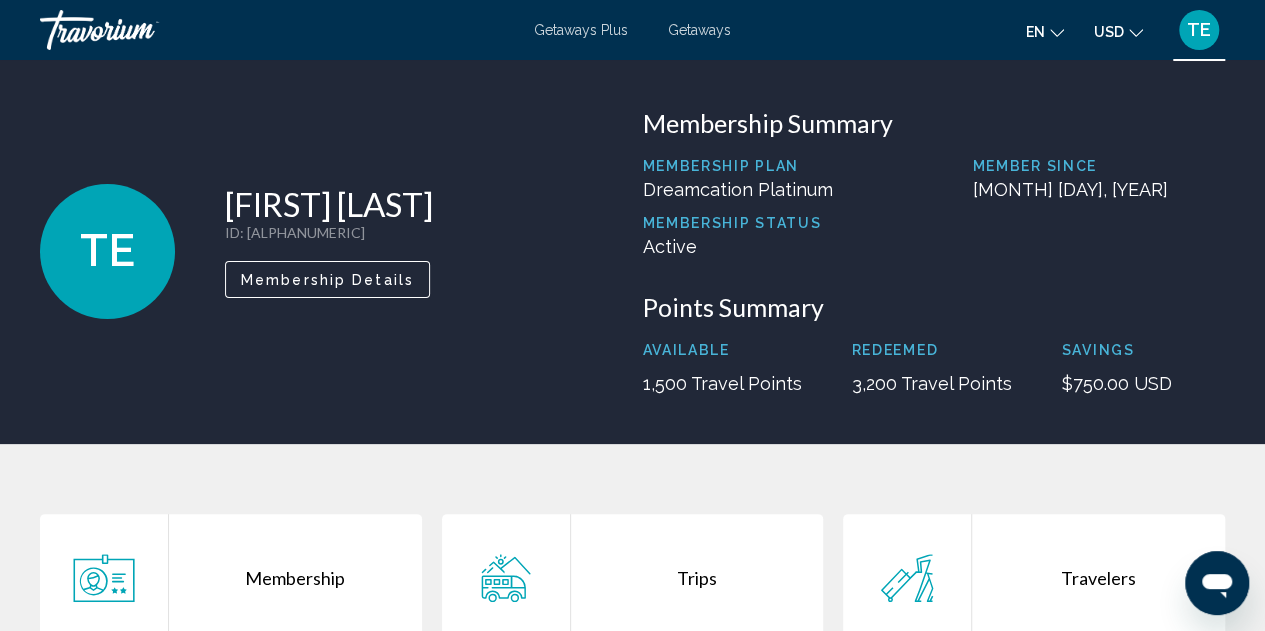 scroll, scrollTop: 0, scrollLeft: 0, axis: both 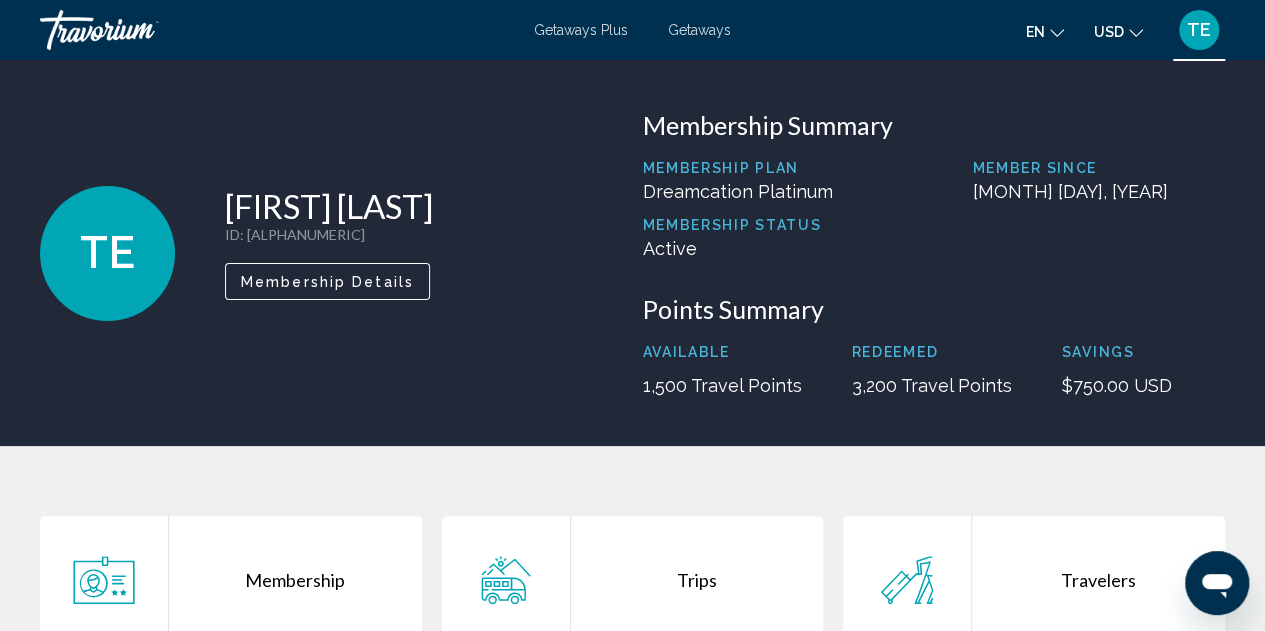 click on "USD
USD ($) MXN (Mex$) CAD (Can$) GBP (£) EUR (€) AUD (A$) NZD (NZ$) CNY (CN¥)" at bounding box center (1118, 31) 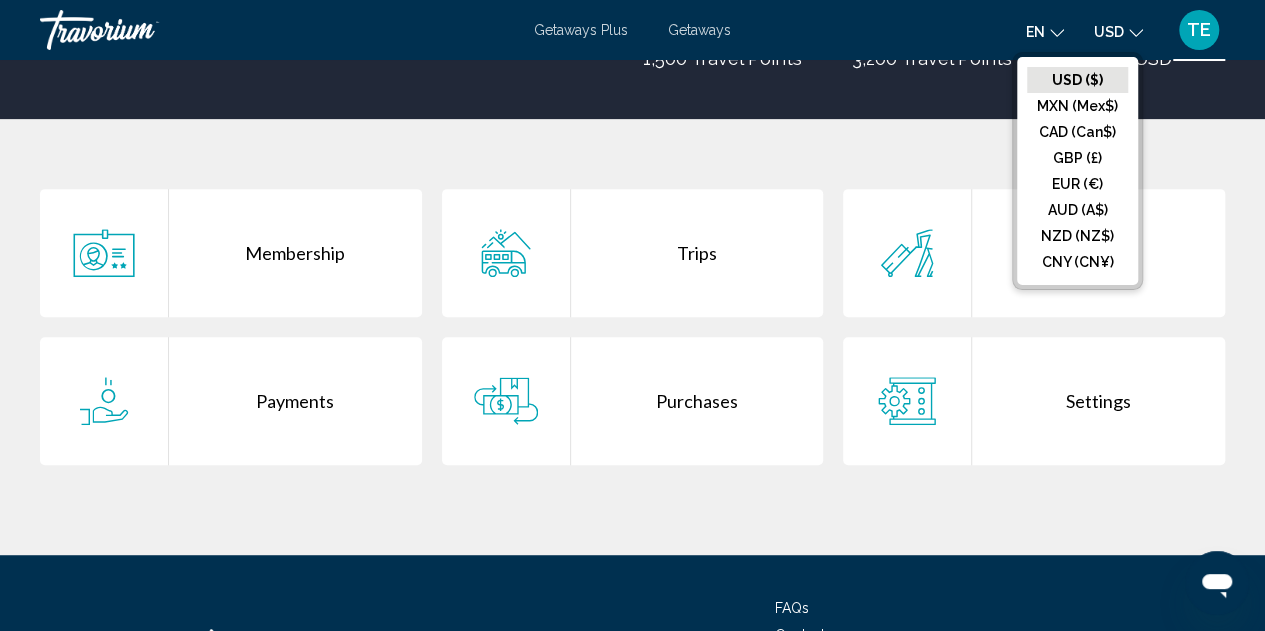 scroll, scrollTop: 326, scrollLeft: 0, axis: vertical 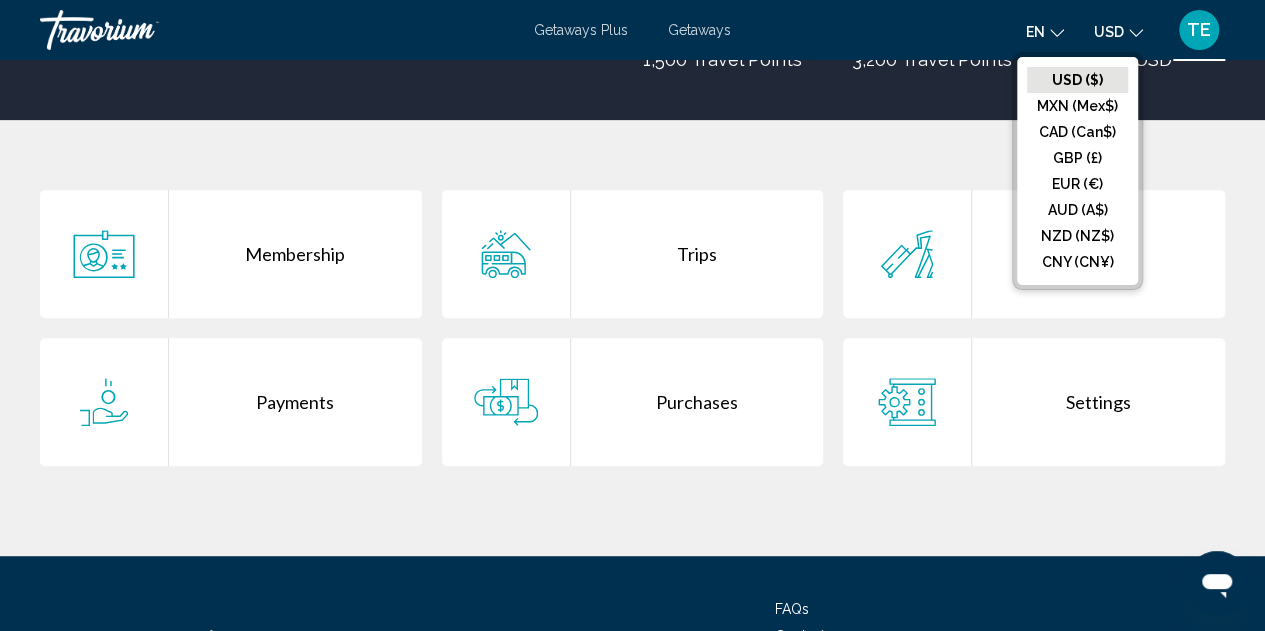 click on "Purchases" at bounding box center [697, 402] 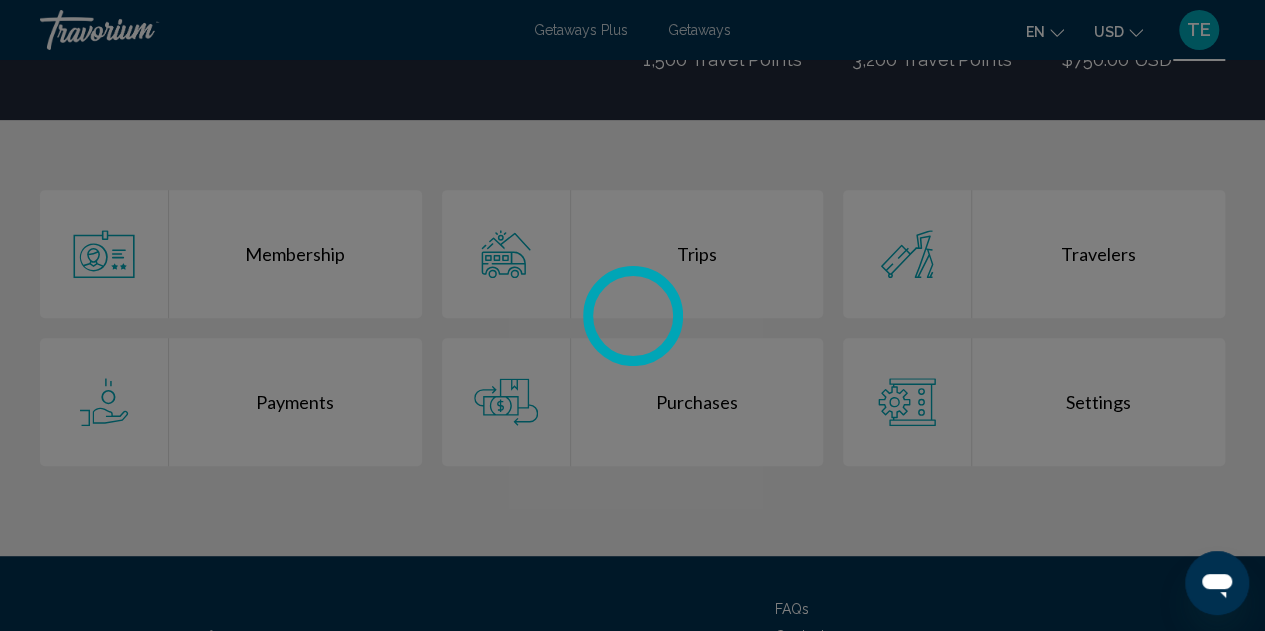 scroll, scrollTop: 0, scrollLeft: 0, axis: both 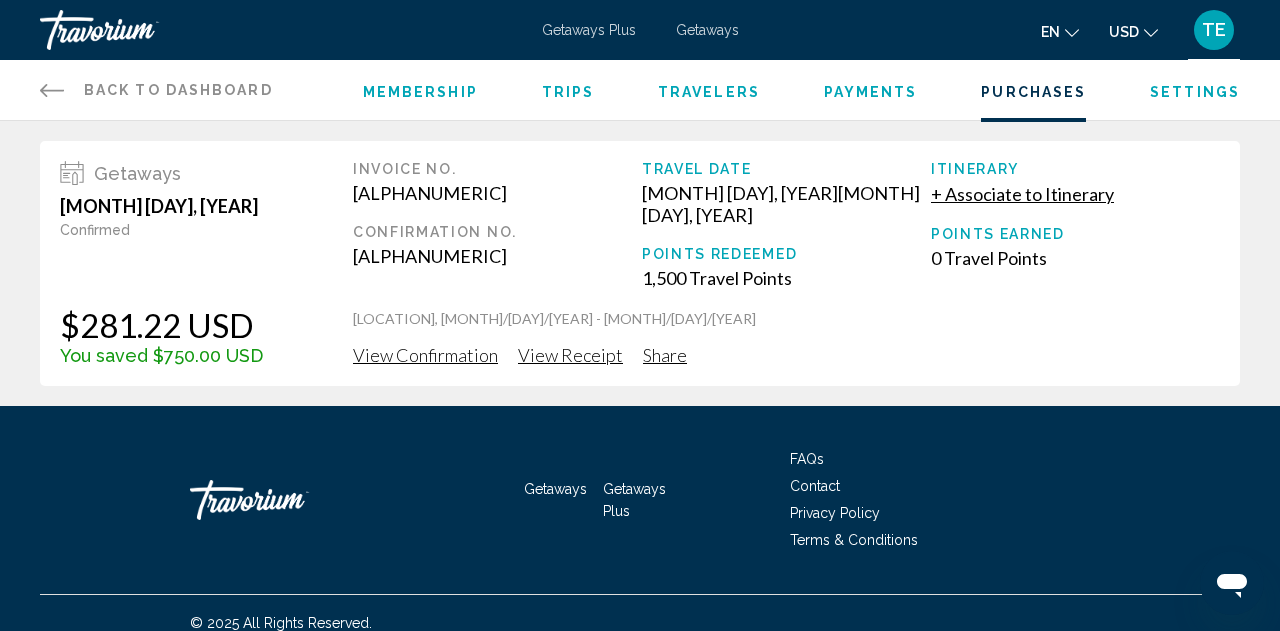click on "Trips" at bounding box center [568, 92] 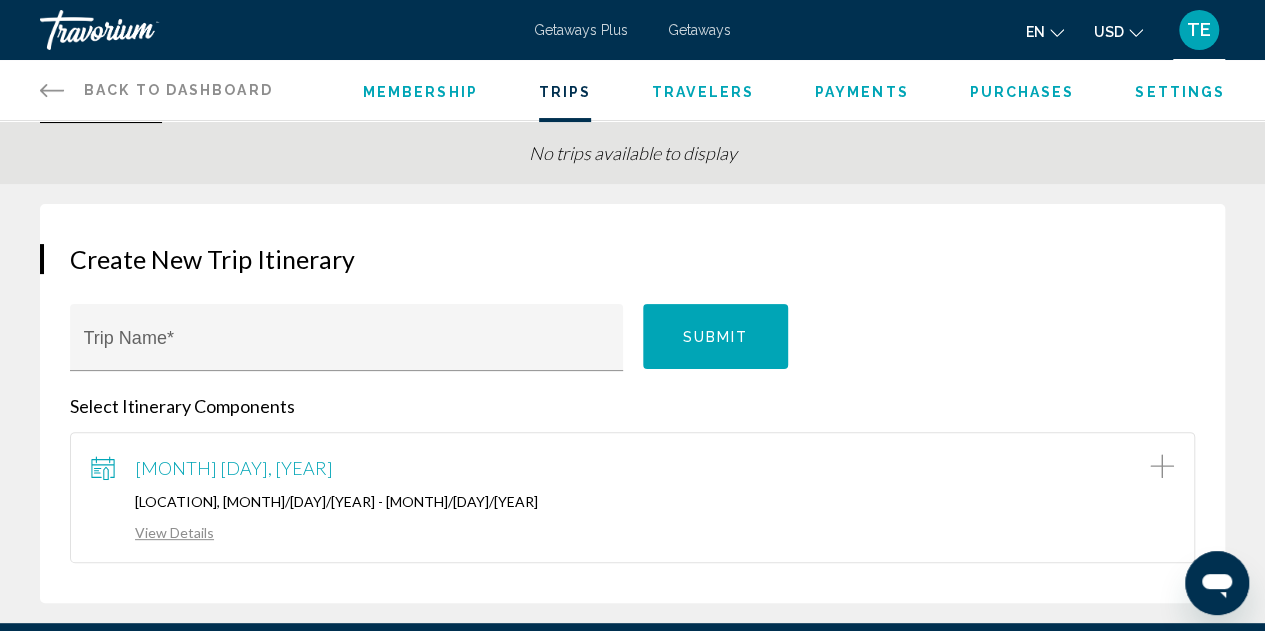 scroll, scrollTop: 0, scrollLeft: 0, axis: both 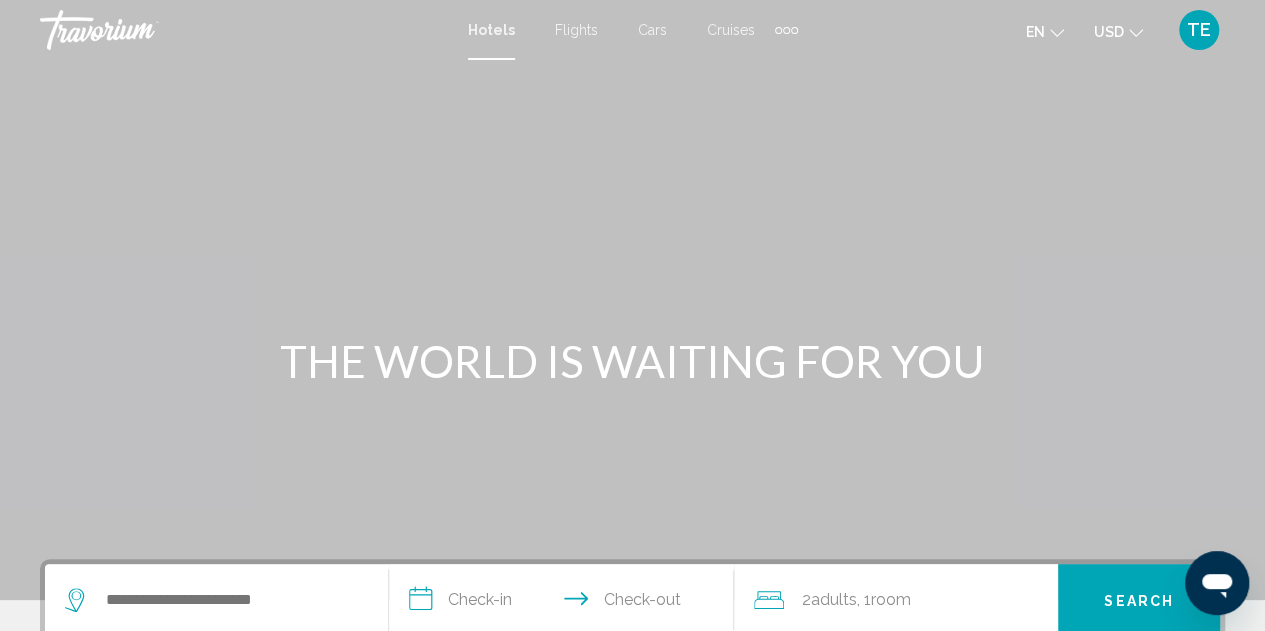 click on "TE" at bounding box center [1199, 30] 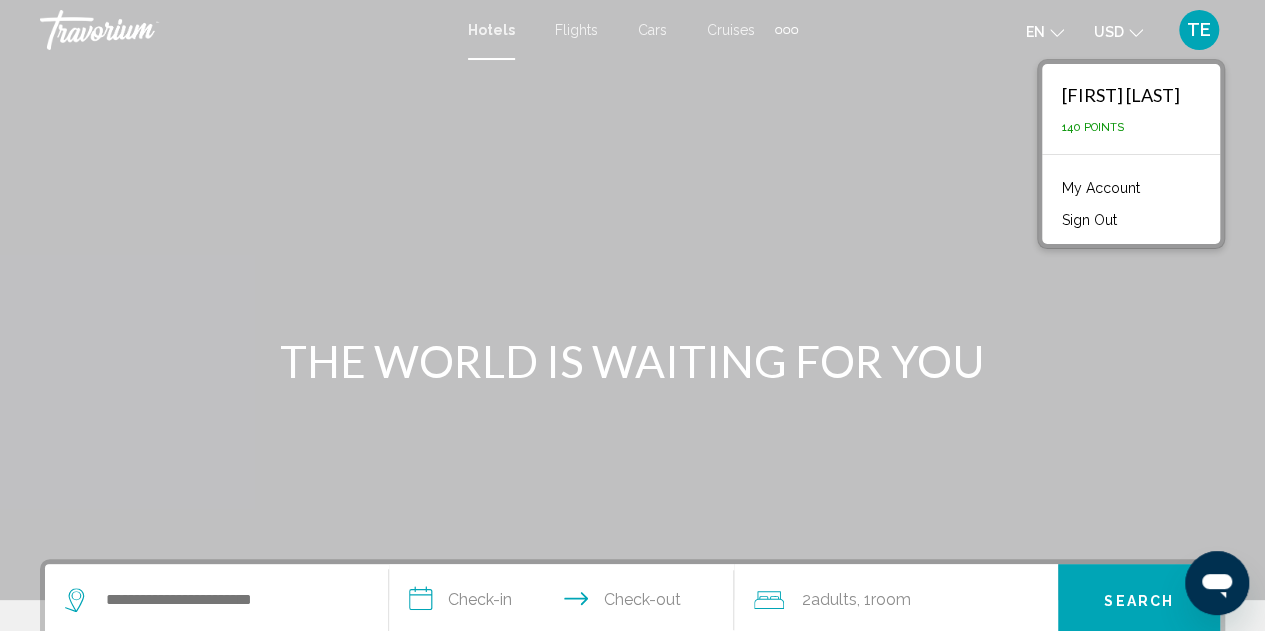 click on "My Account" at bounding box center [1101, 188] 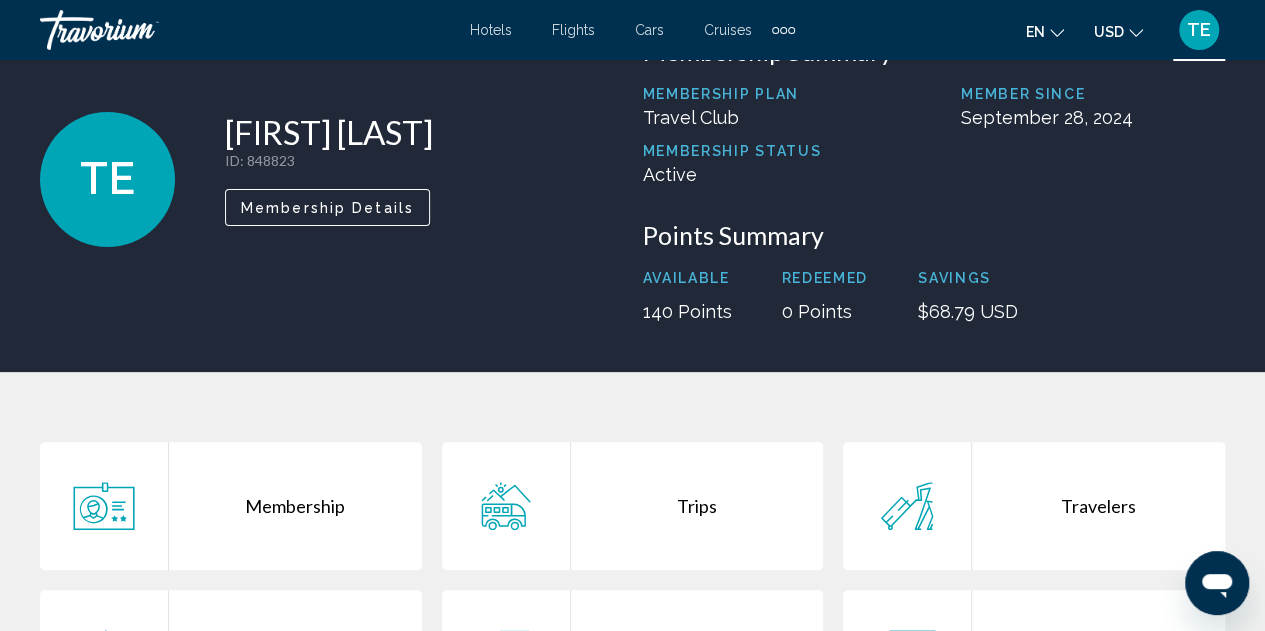 scroll, scrollTop: 40, scrollLeft: 0, axis: vertical 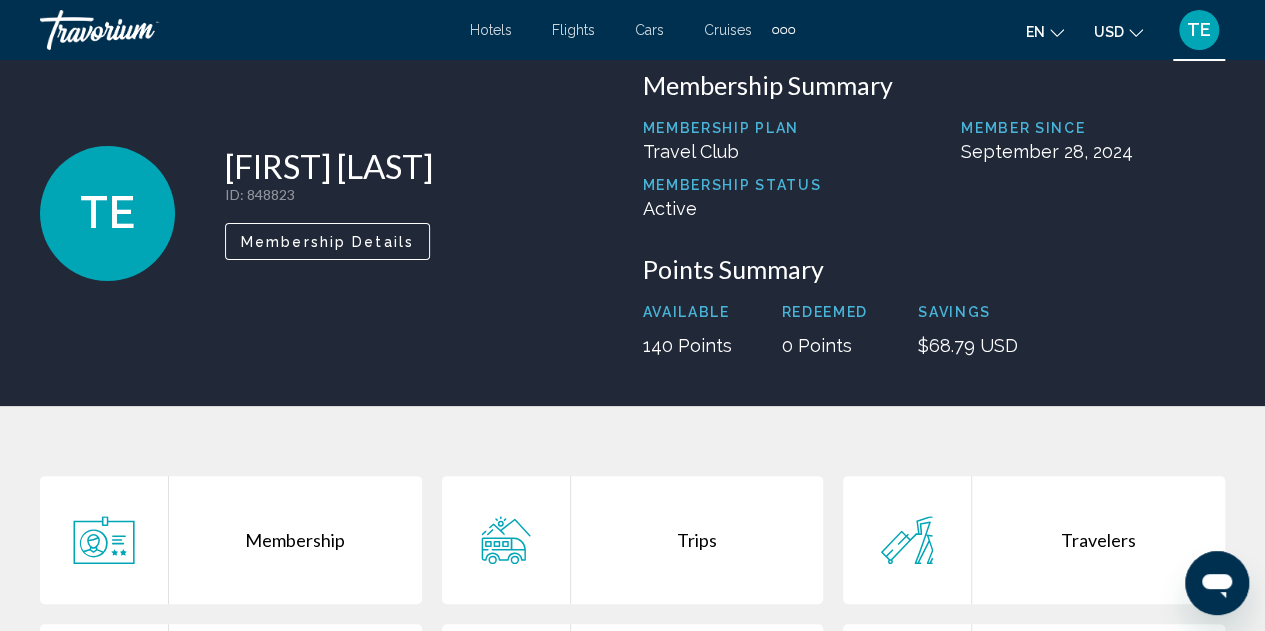 click on "Trips" at bounding box center [697, 540] 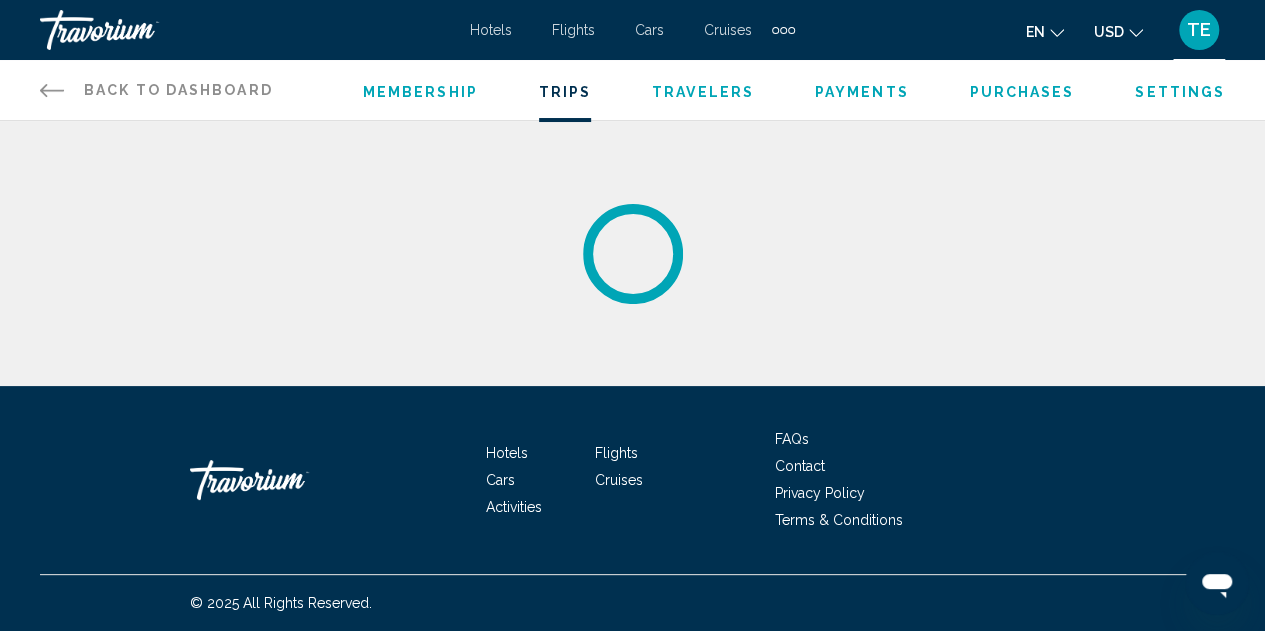 scroll, scrollTop: 0, scrollLeft: 0, axis: both 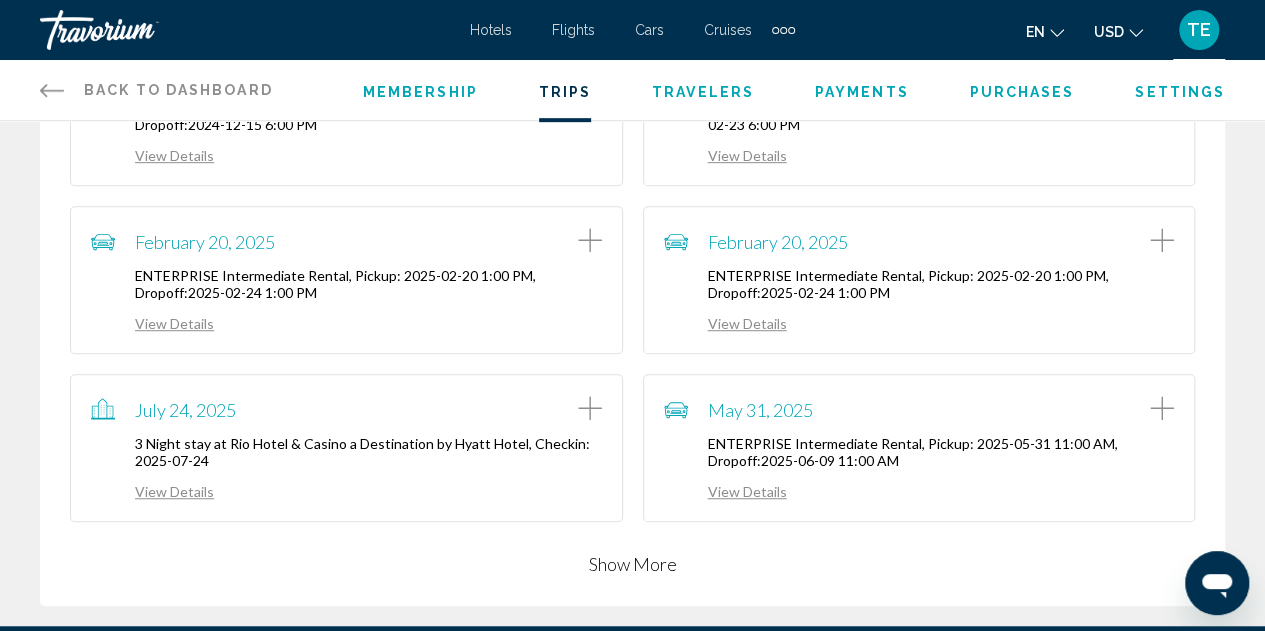 click on "View Details" at bounding box center [152, 491] 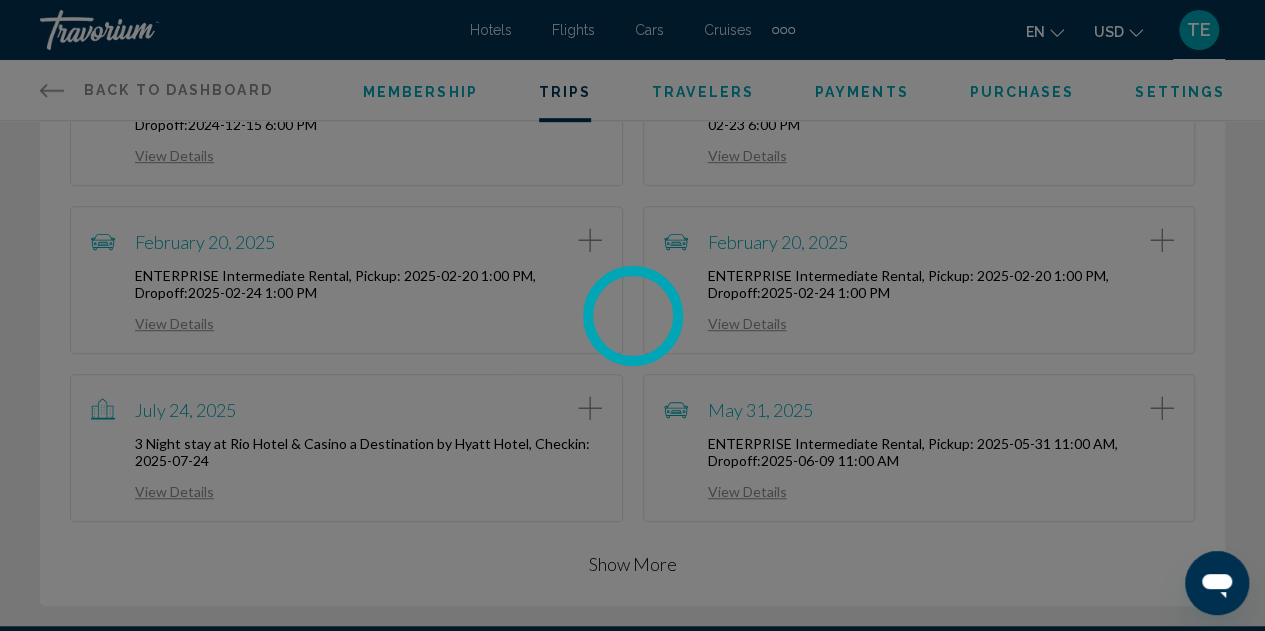scroll, scrollTop: 0, scrollLeft: 0, axis: both 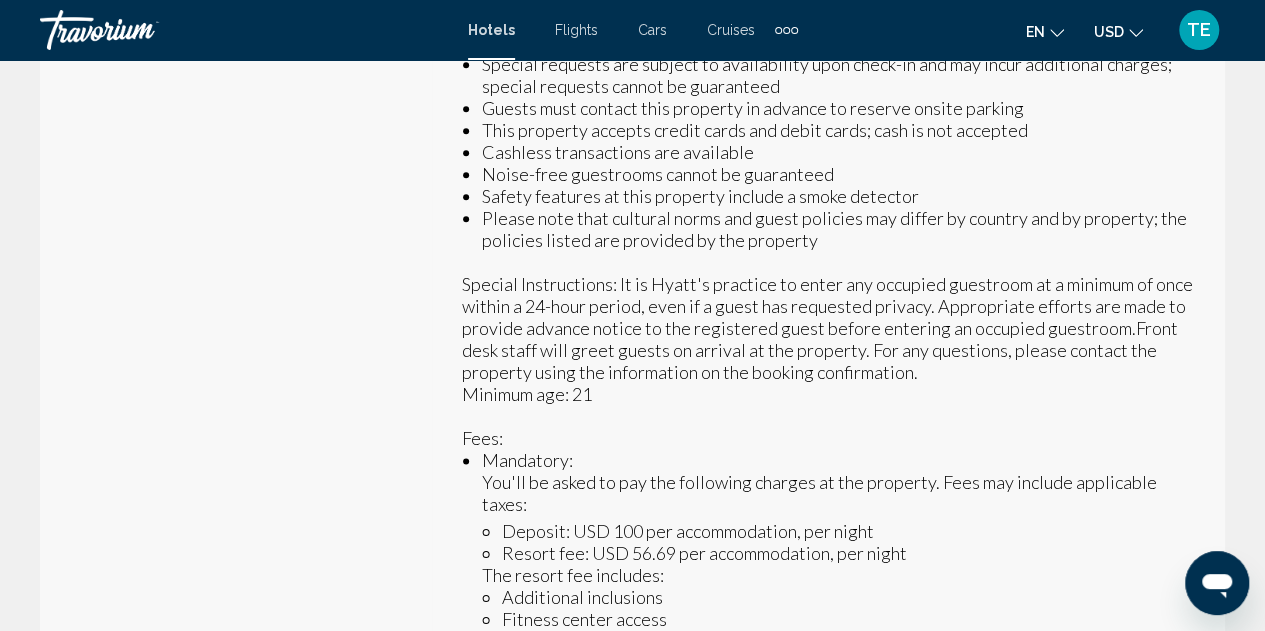click on "Address 3700 W Flamingo Rd, [CITY] [STATE] 89103, [COUNTRY] E-mail : [EMAIL] Phone : [PHONE]" at bounding box center (236, 369) 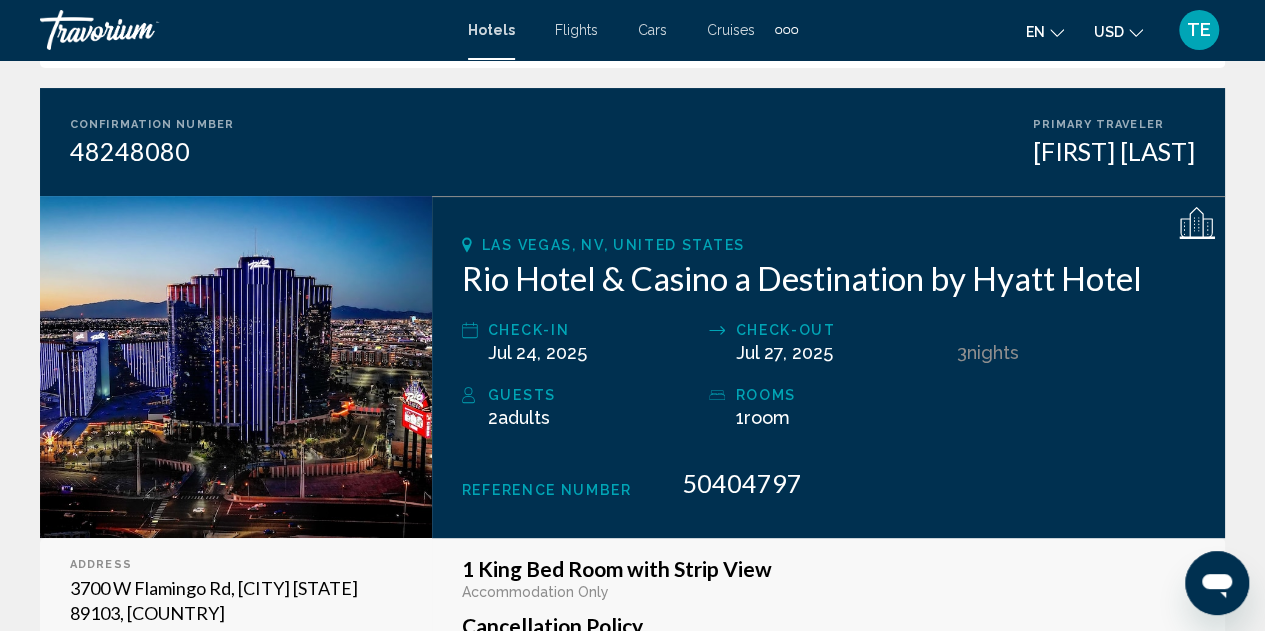 scroll, scrollTop: 164, scrollLeft: 0, axis: vertical 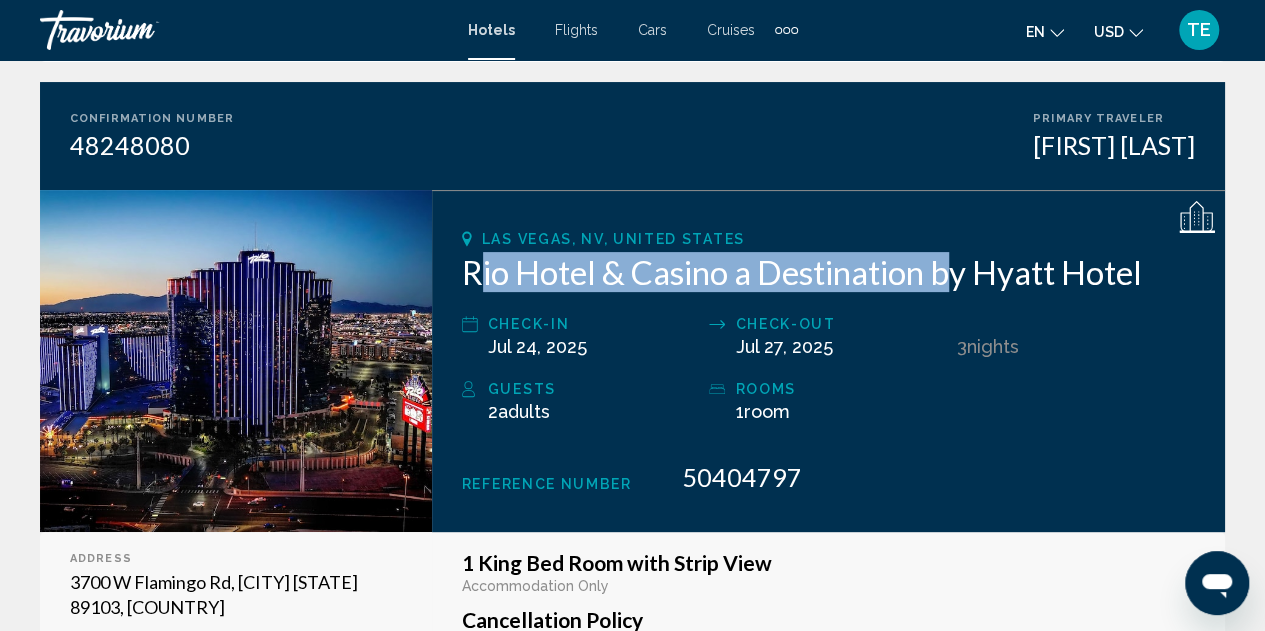 drag, startPoint x: 476, startPoint y: 265, endPoint x: 948, endPoint y: 266, distance: 472.00107 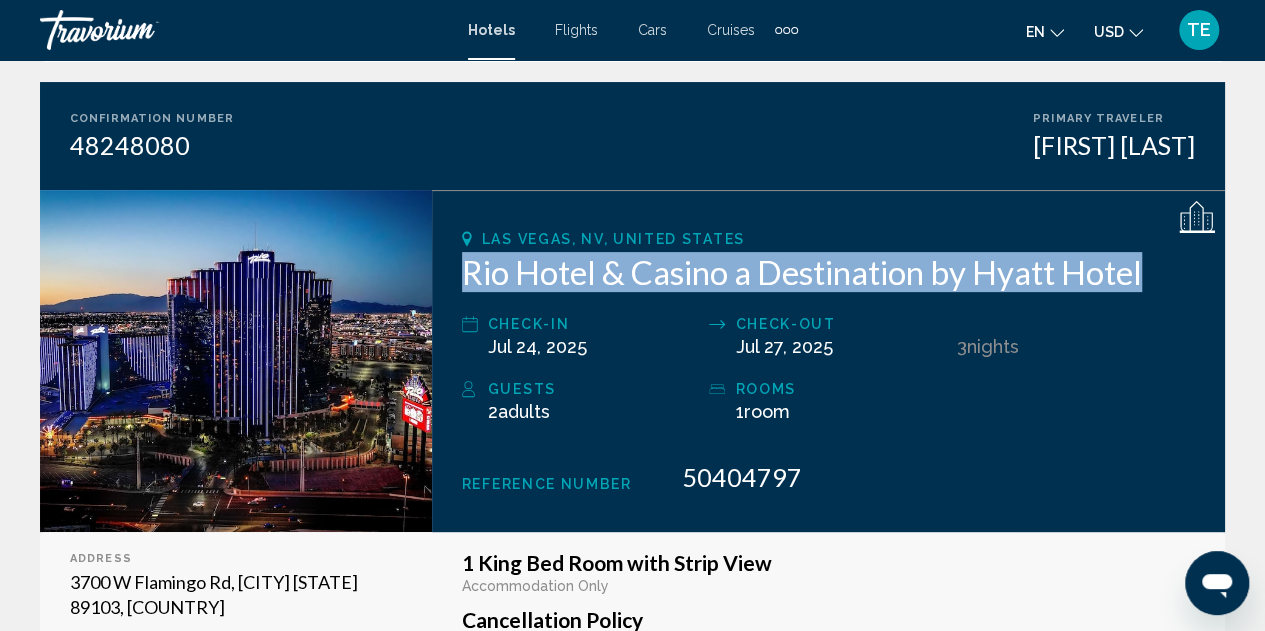 drag, startPoint x: 462, startPoint y: 273, endPoint x: 1150, endPoint y: 273, distance: 688 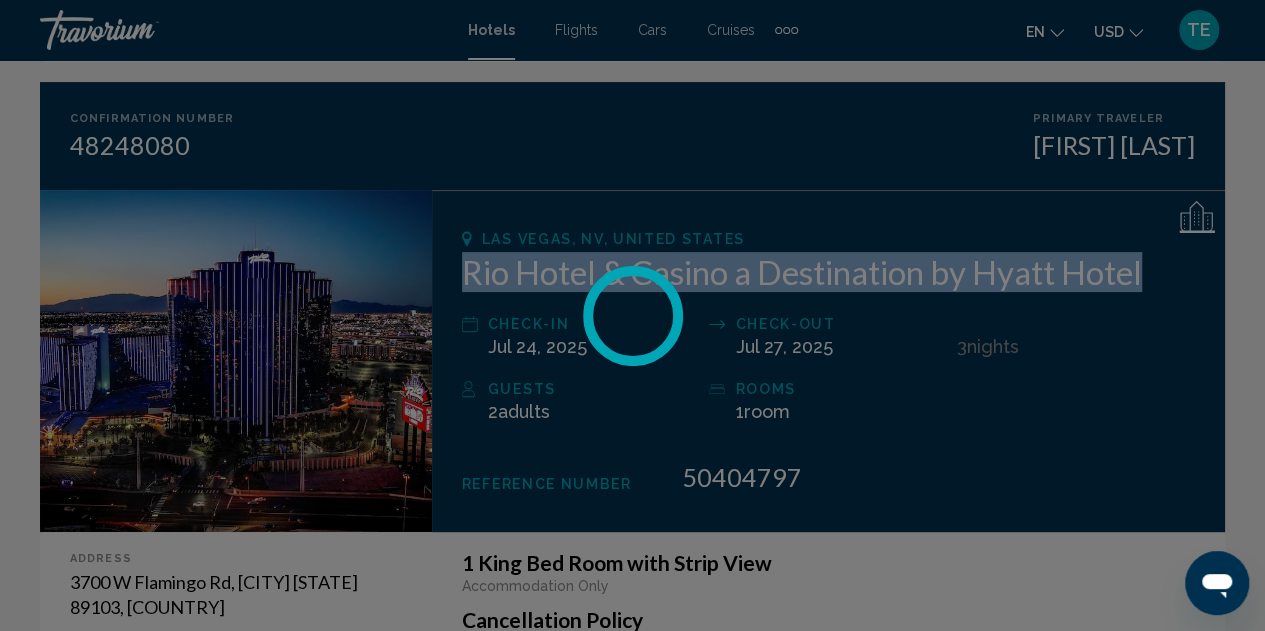scroll, scrollTop: 0, scrollLeft: 0, axis: both 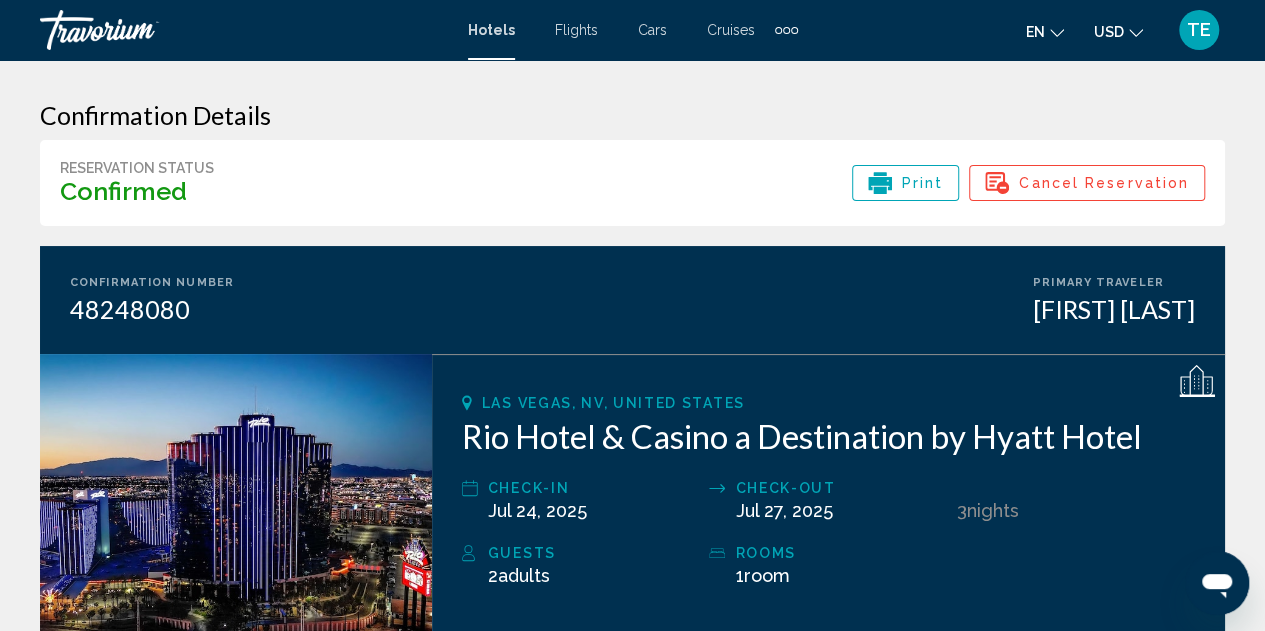 click on "Cars" at bounding box center [652, 30] 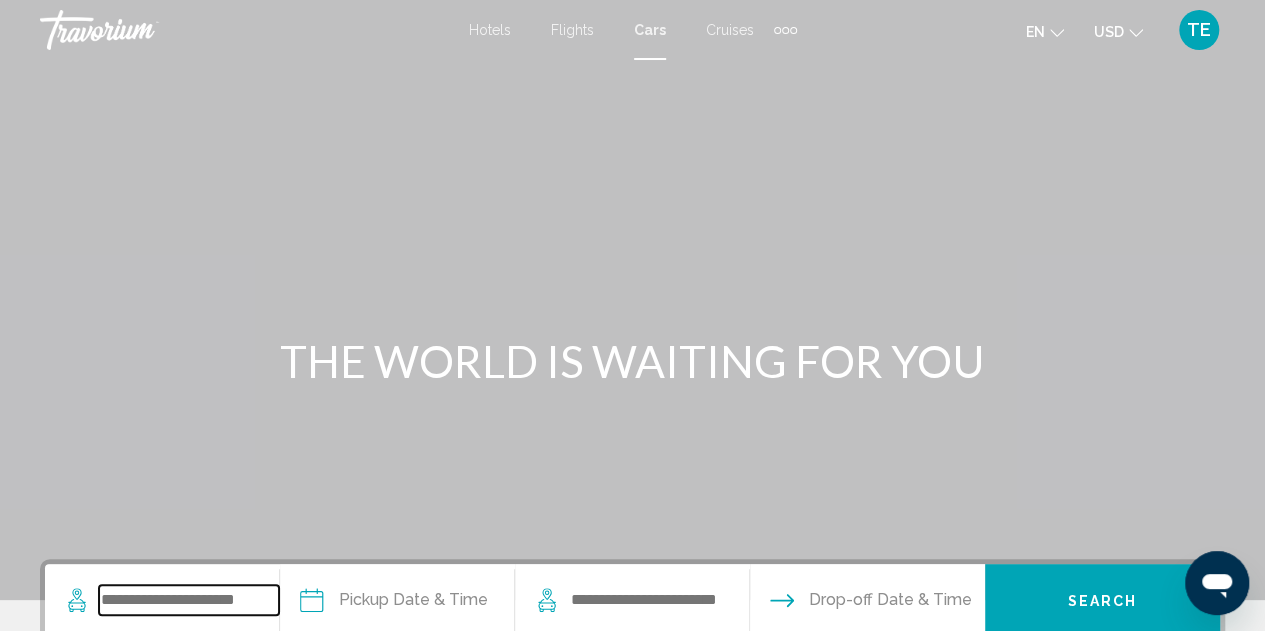 click at bounding box center (189, 600) 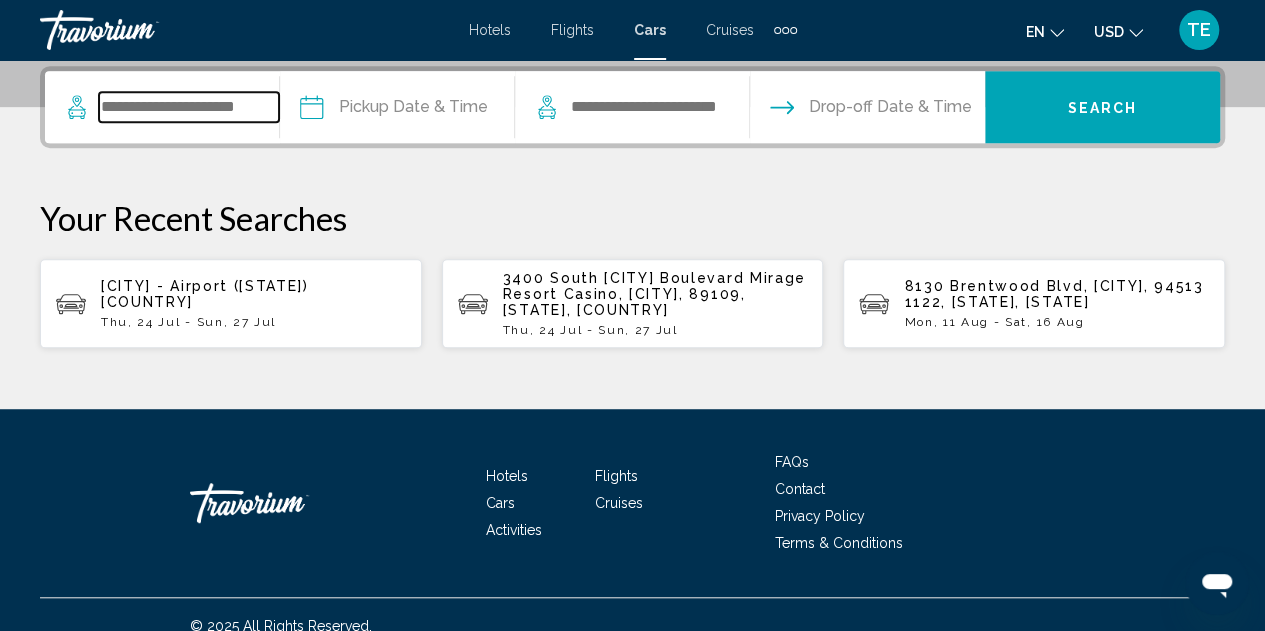 scroll, scrollTop: 494, scrollLeft: 0, axis: vertical 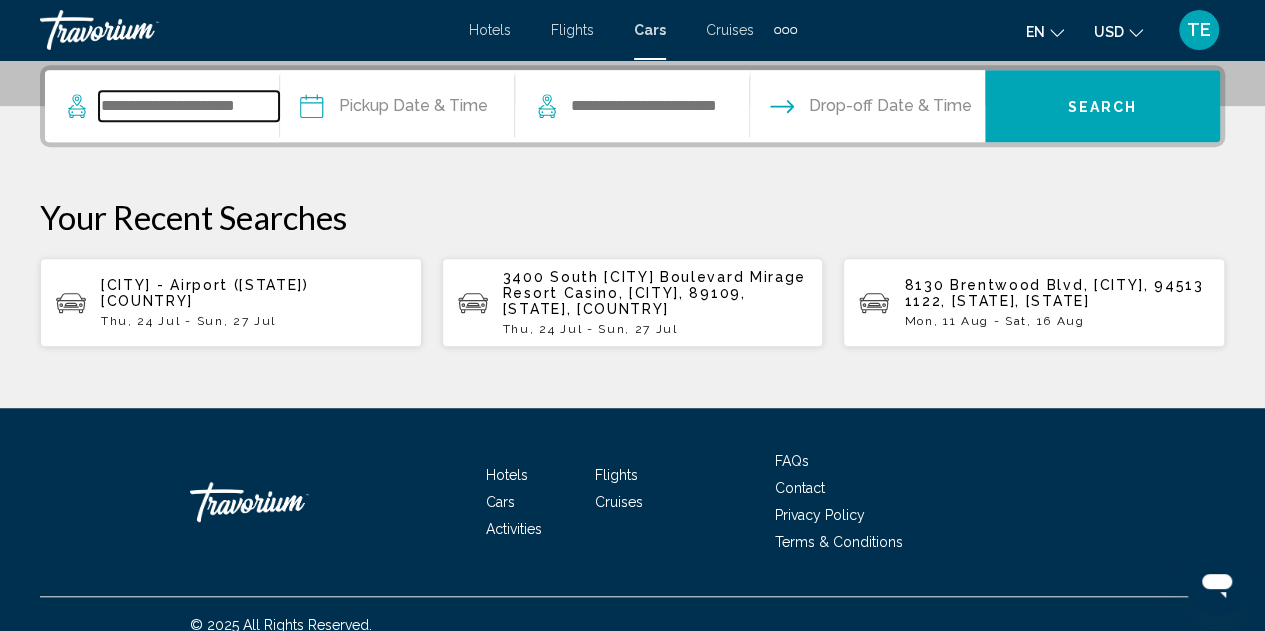 click at bounding box center (189, 106) 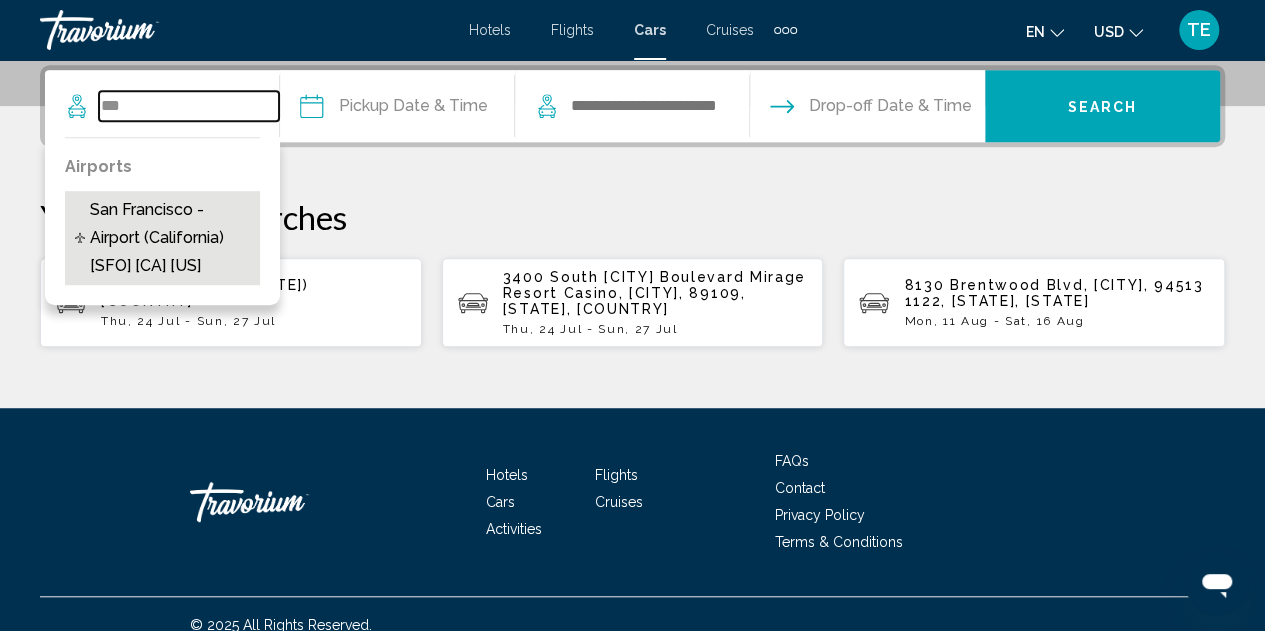 type on "***" 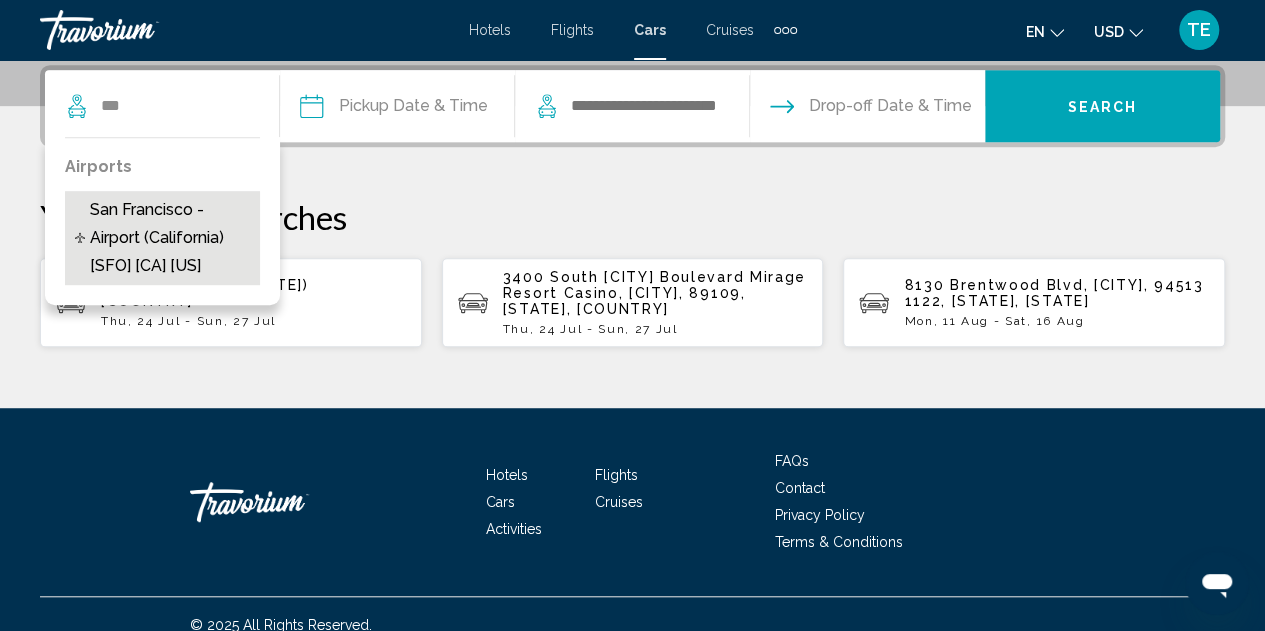 click on "San Francisco - Airport (California) [SFO] [CA] [US]" at bounding box center [170, 238] 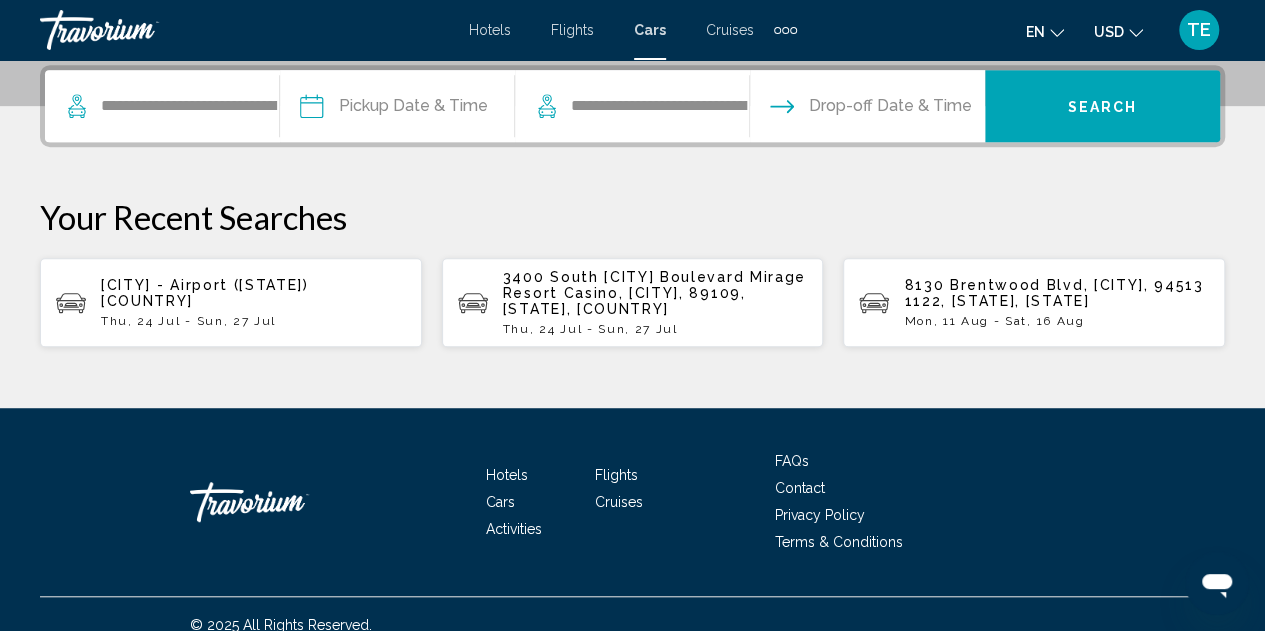 click at bounding box center (396, 109) 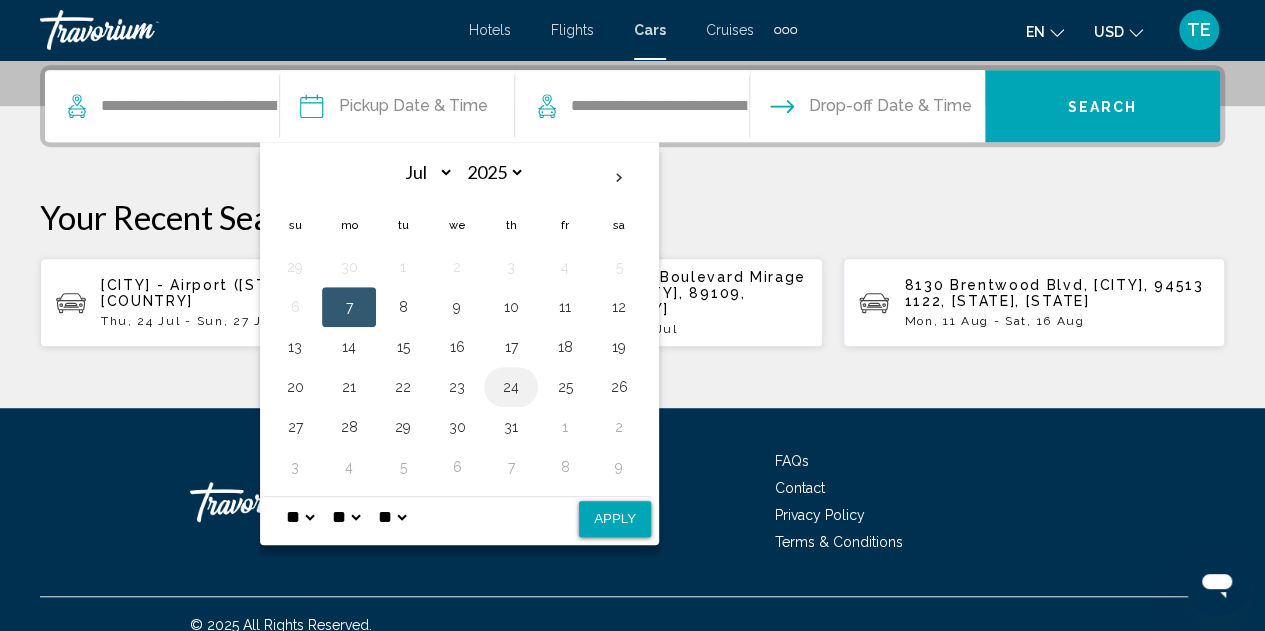 click on "24" at bounding box center [511, 387] 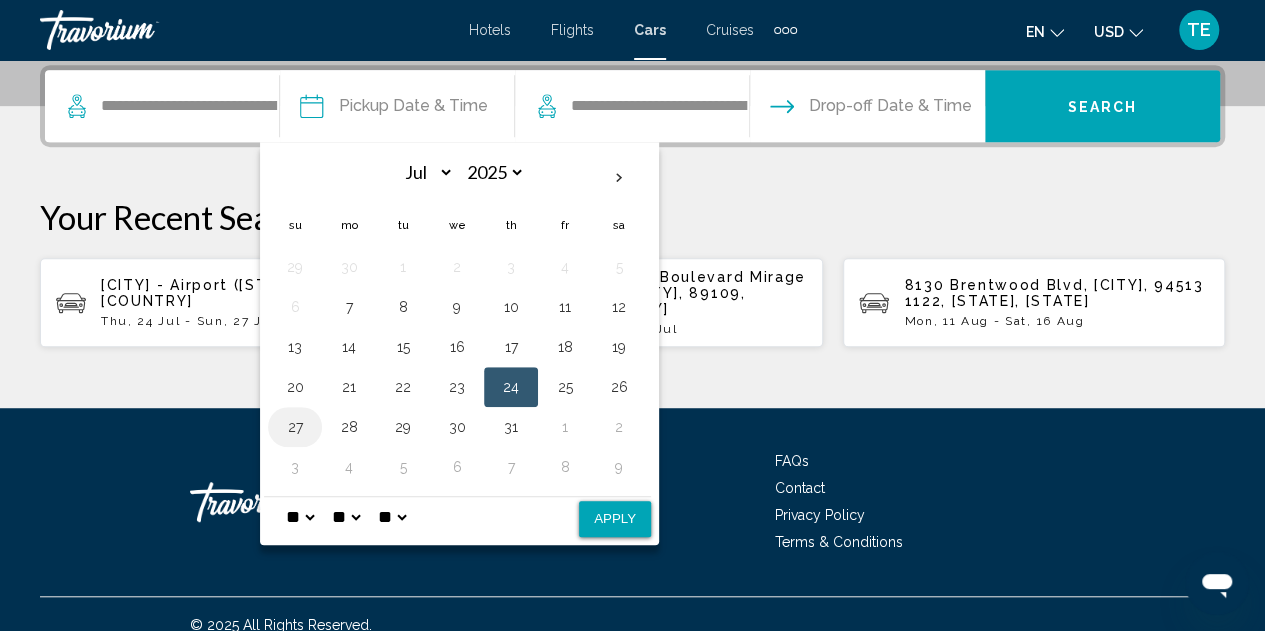 click on "27" at bounding box center [295, 427] 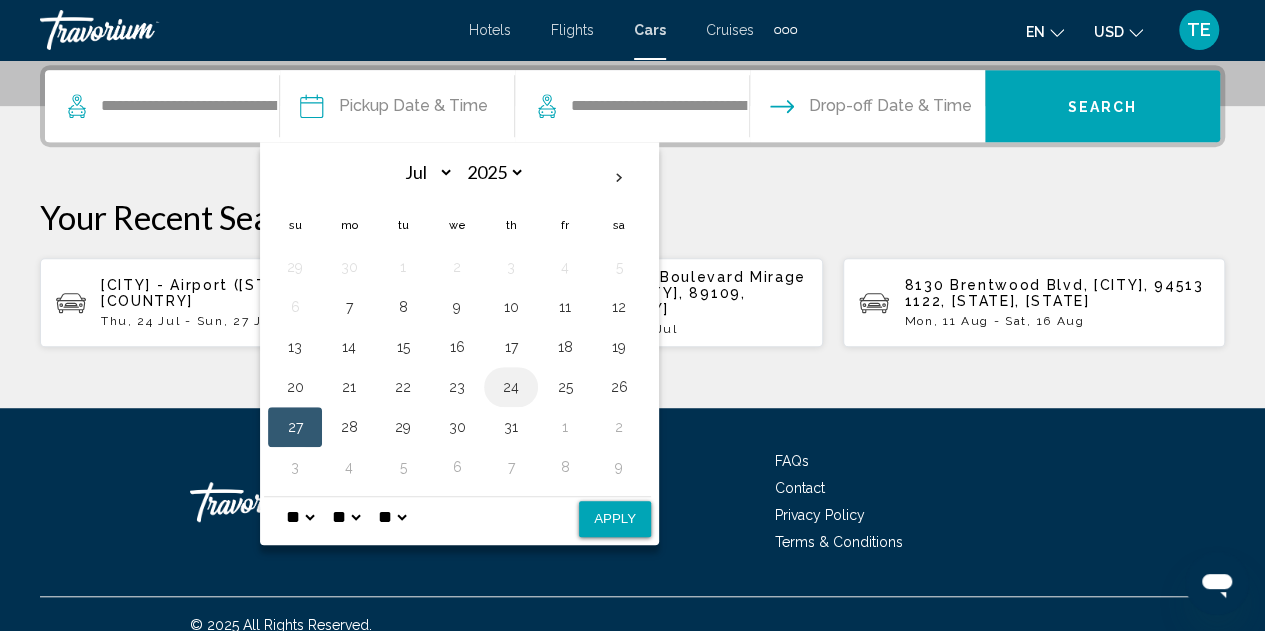 click on "24" at bounding box center [511, 387] 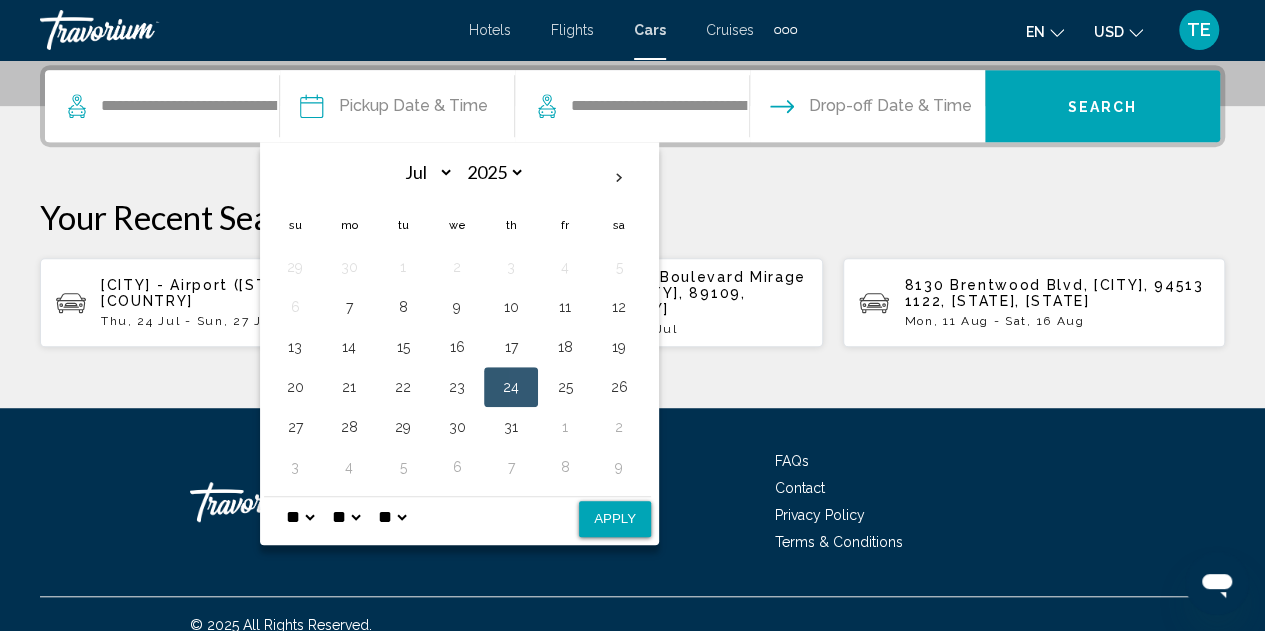 click on "* * * * * * * * * ** ** **" at bounding box center [300, 517] 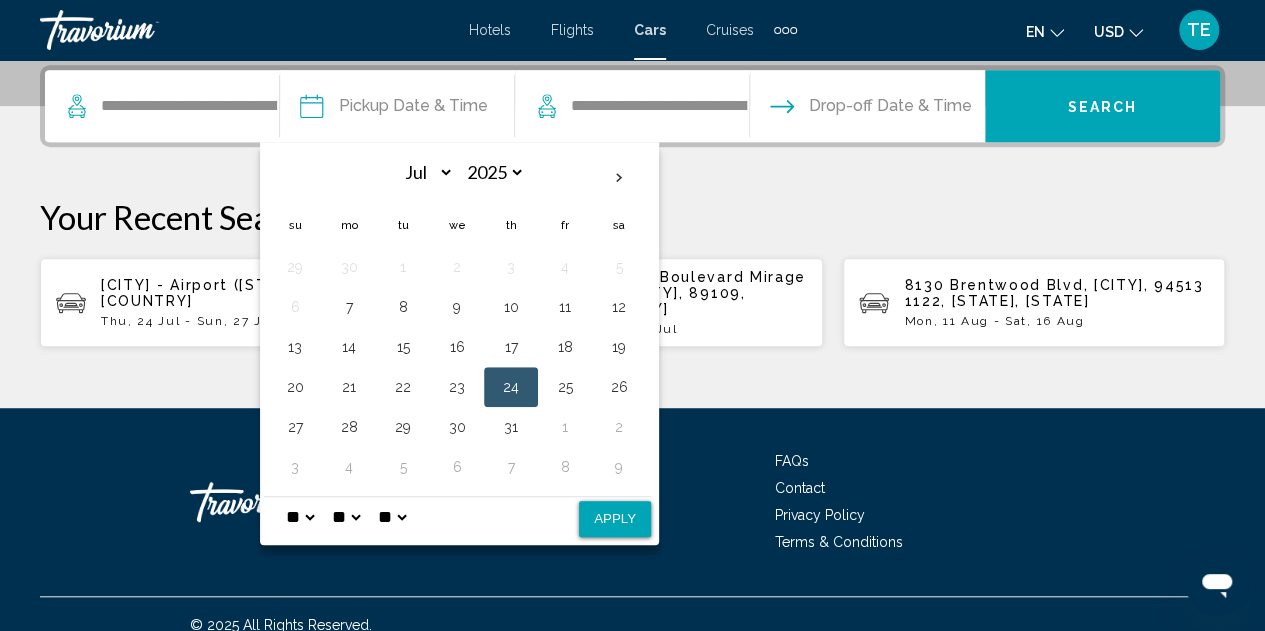 select on "*" 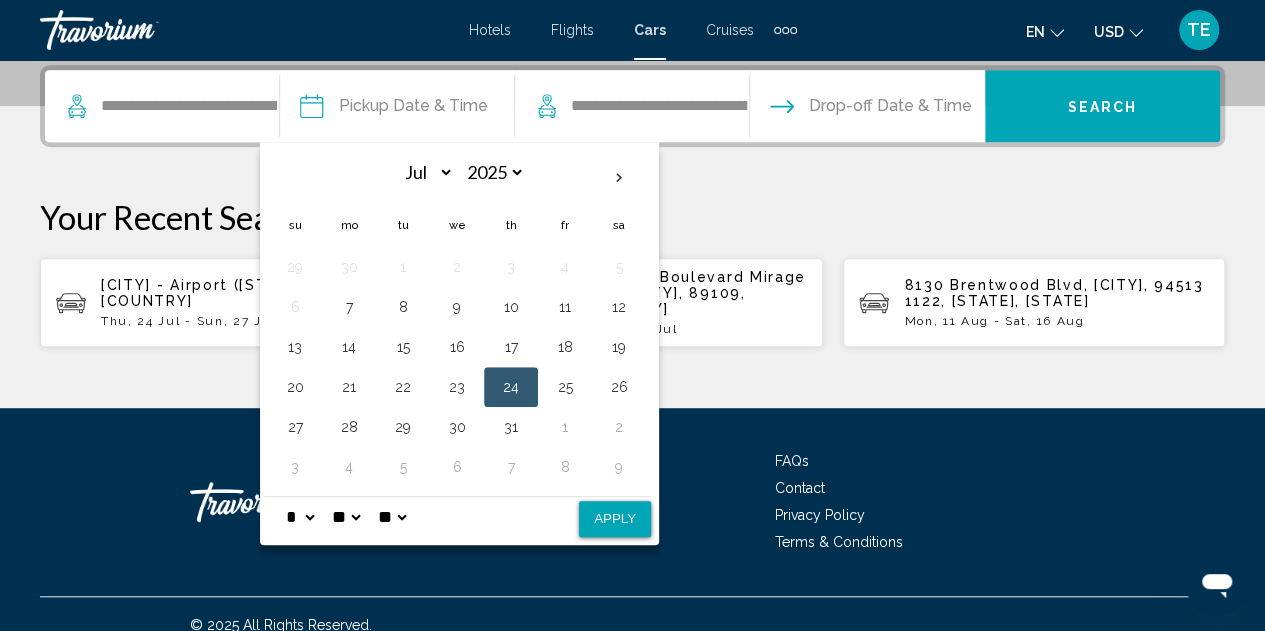 click on "* * * * * * * * * ** ** **" at bounding box center (300, 517) 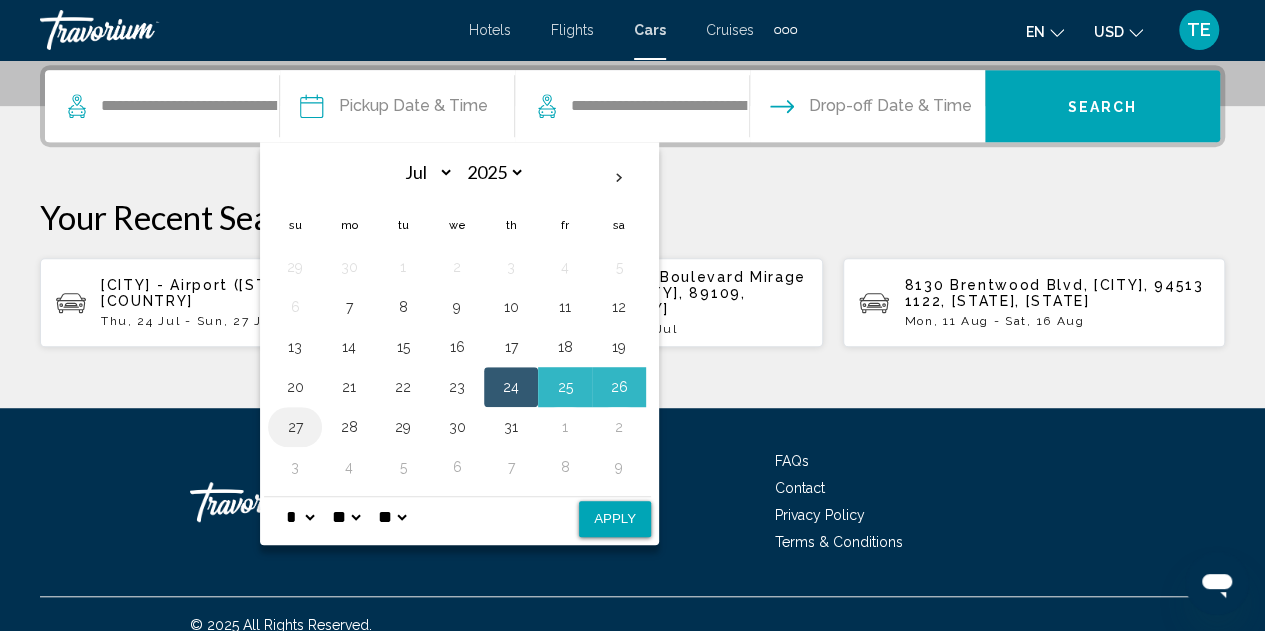 click on "27" at bounding box center (295, 427) 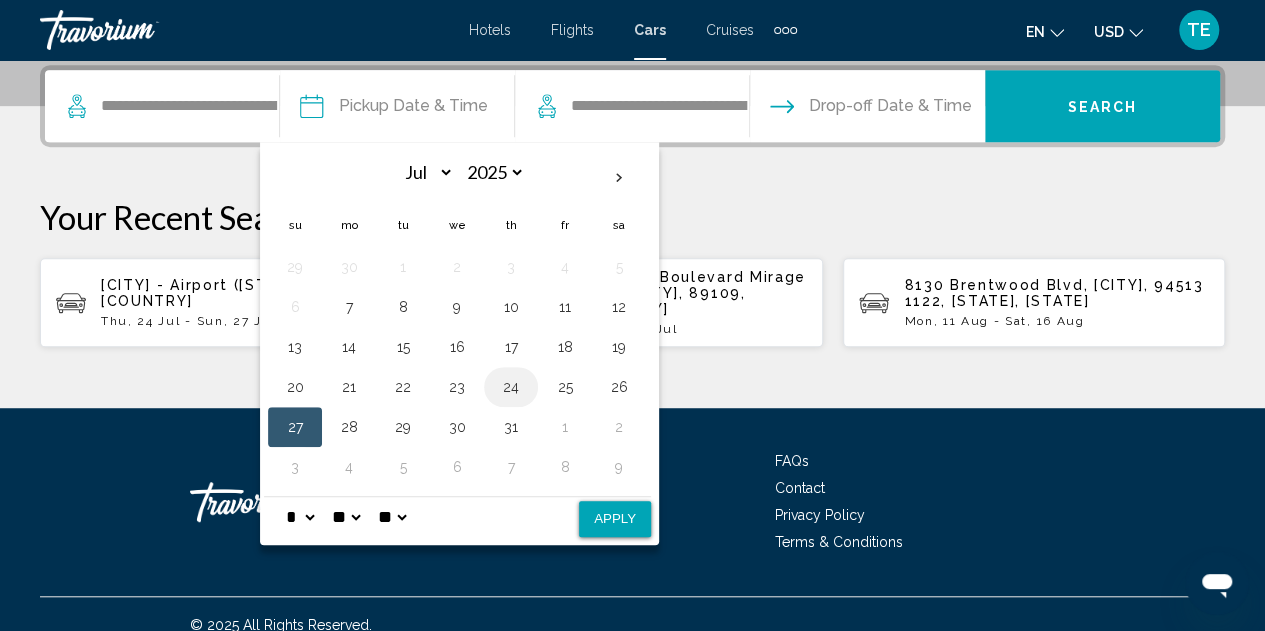 click on "24" at bounding box center (511, 387) 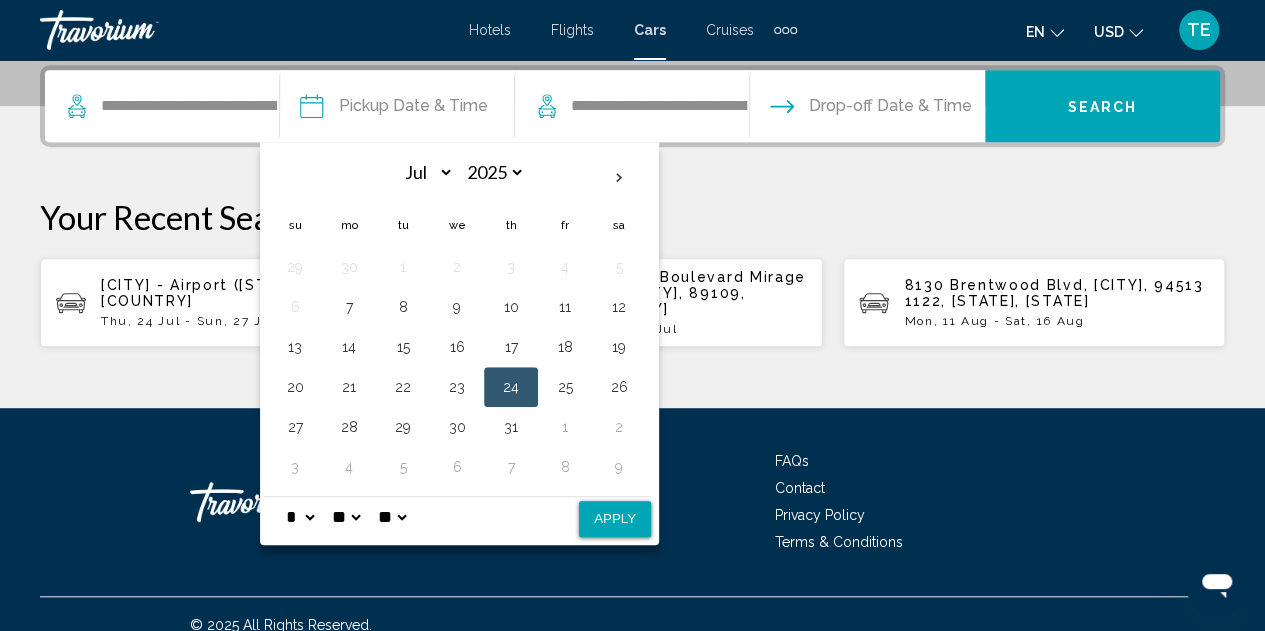 click on "Apply" at bounding box center [615, 519] 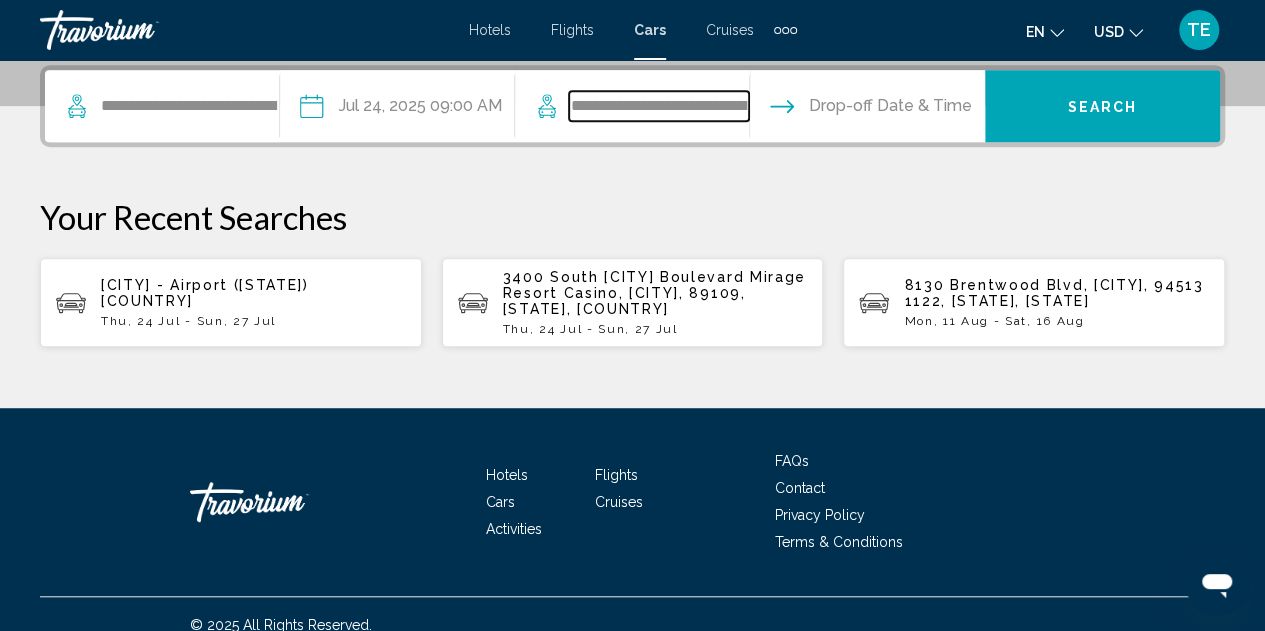 click on "**********" at bounding box center (659, 106) 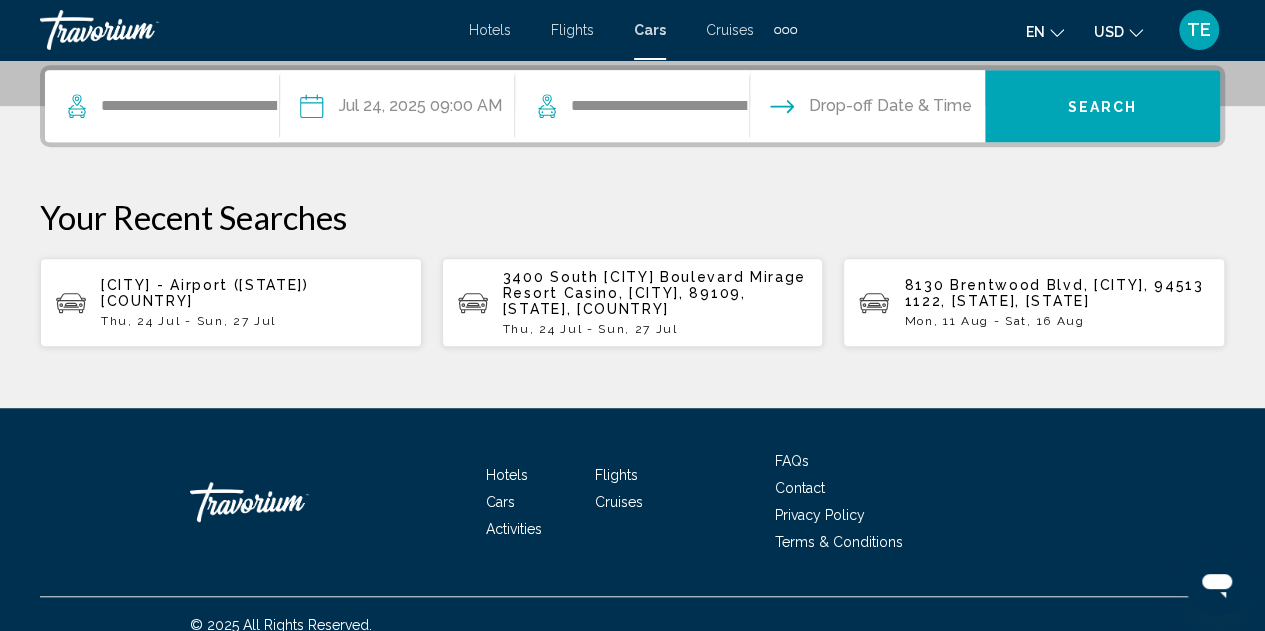 click at bounding box center [866, 109] 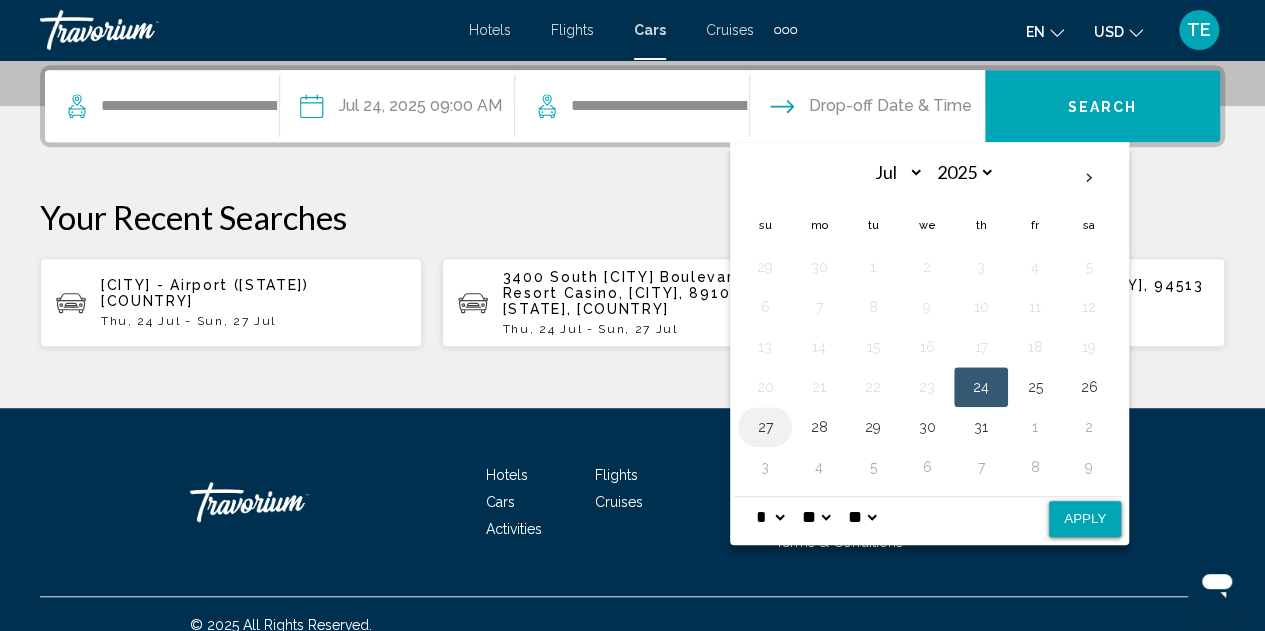 click on "27" at bounding box center (765, 427) 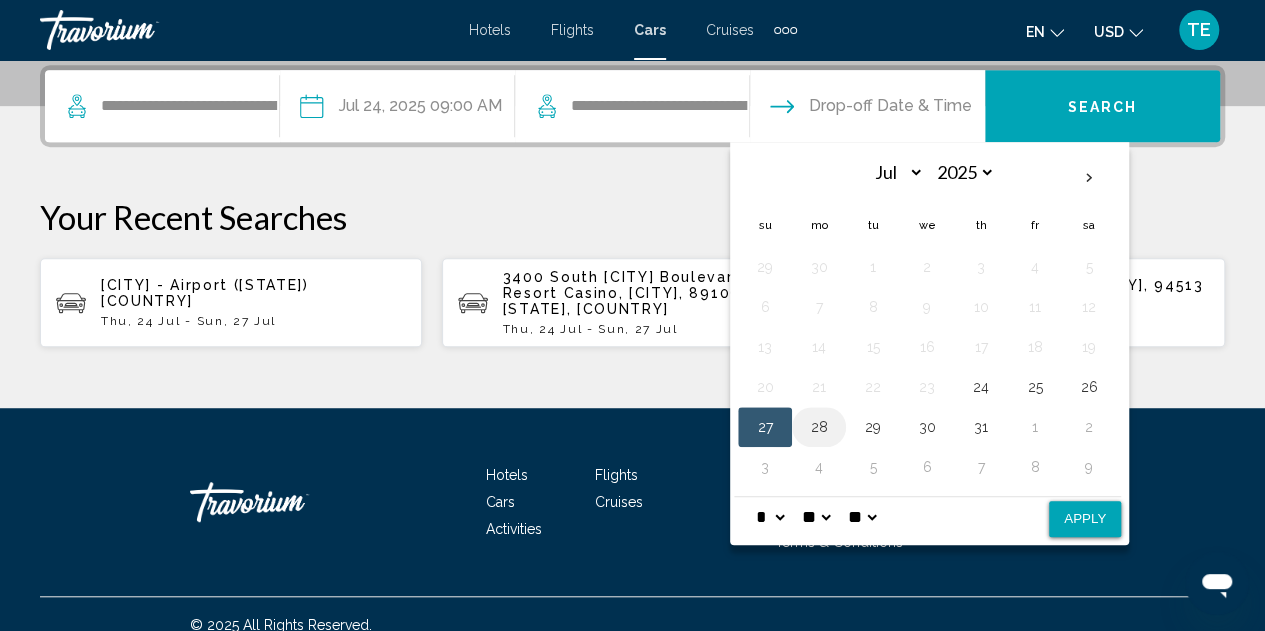 click on "28" at bounding box center (819, 427) 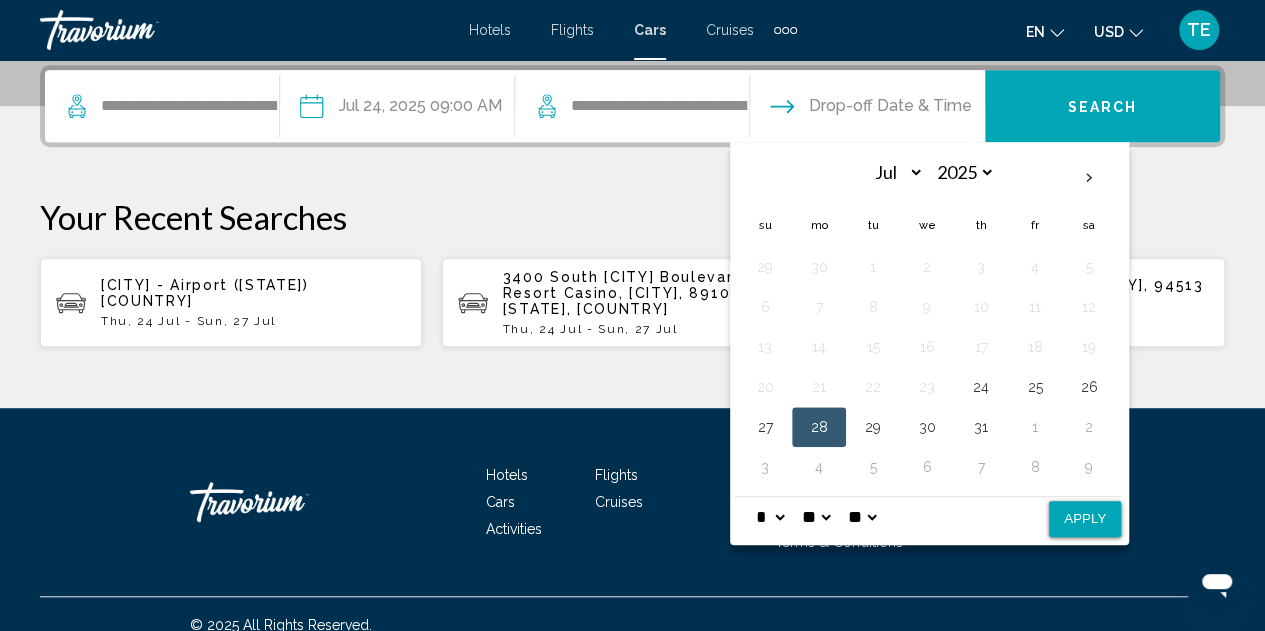 click on "Apply" at bounding box center (1085, 519) 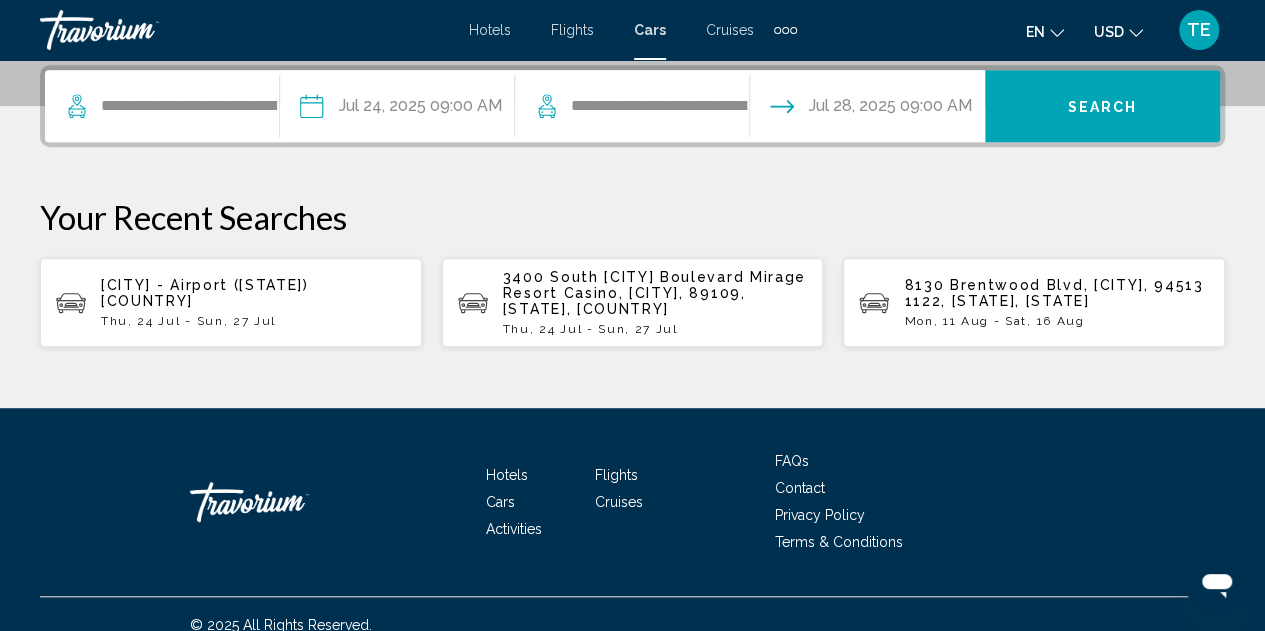 click on "Search" at bounding box center [1103, 107] 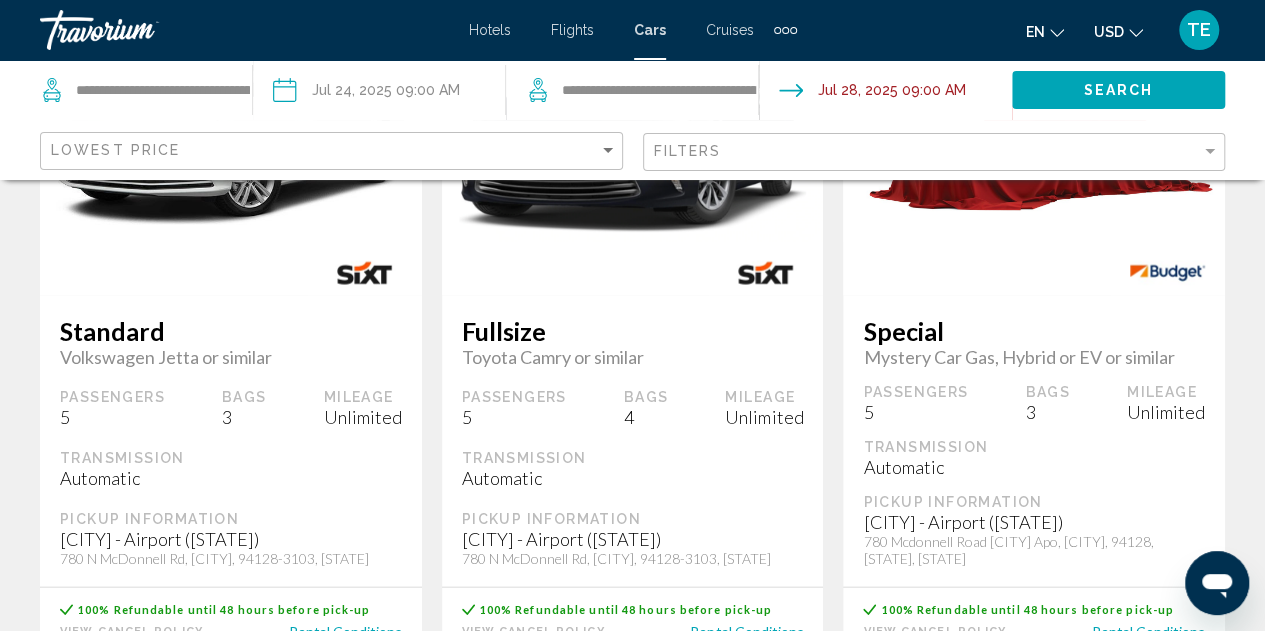 scroll, scrollTop: 1874, scrollLeft: 0, axis: vertical 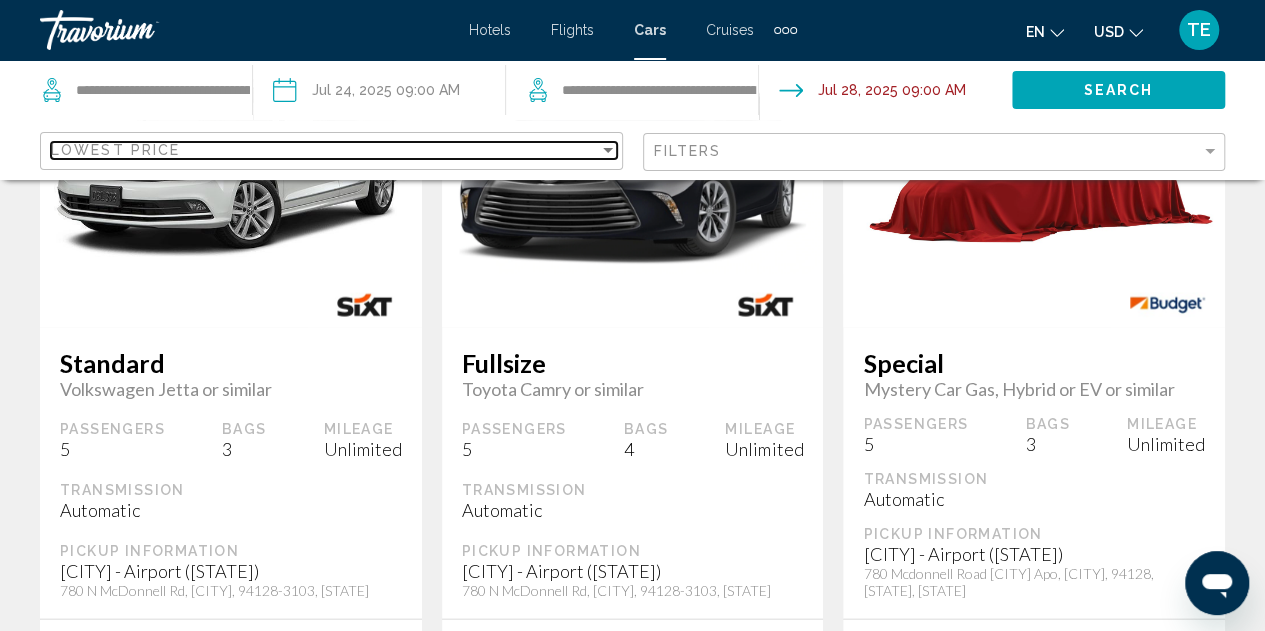 click on "Lowest Price" at bounding box center (325, 150) 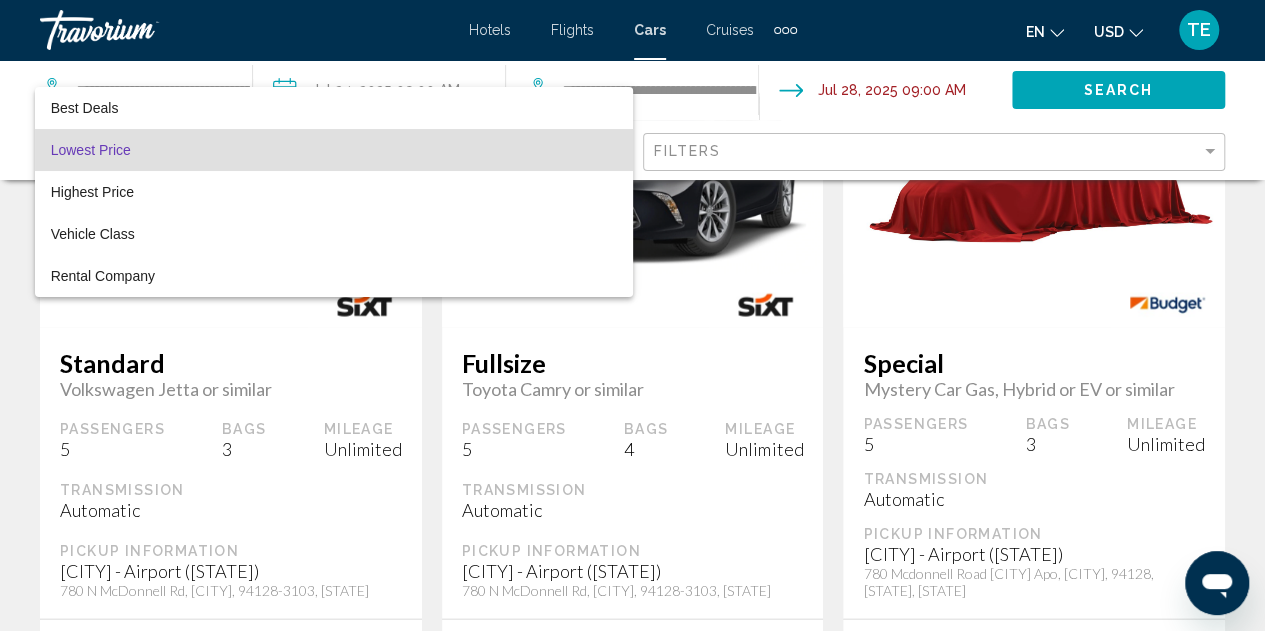 click at bounding box center (632, 315) 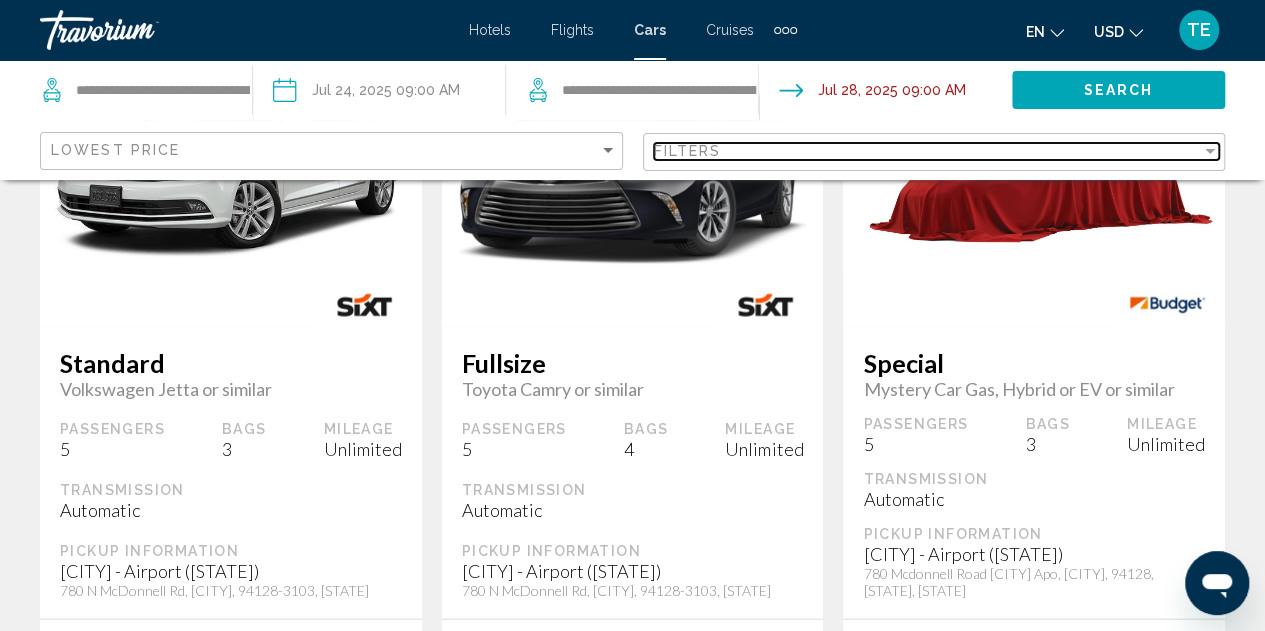 click on "Filters" at bounding box center (928, 151) 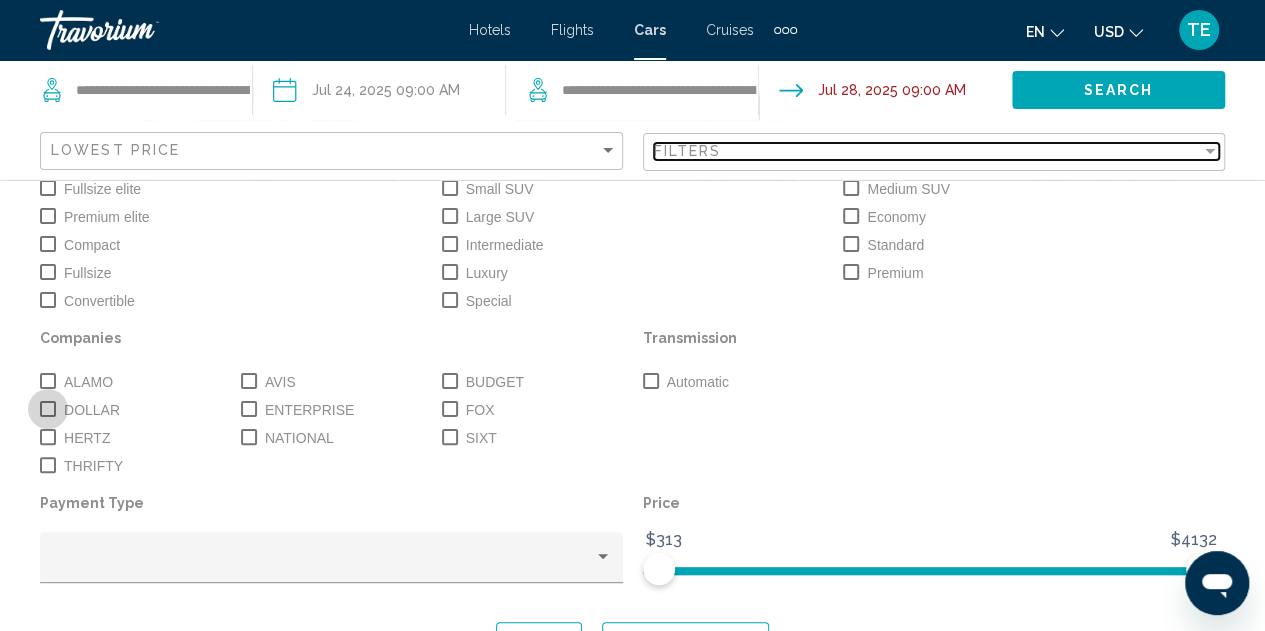 scroll, scrollTop: 232, scrollLeft: 0, axis: vertical 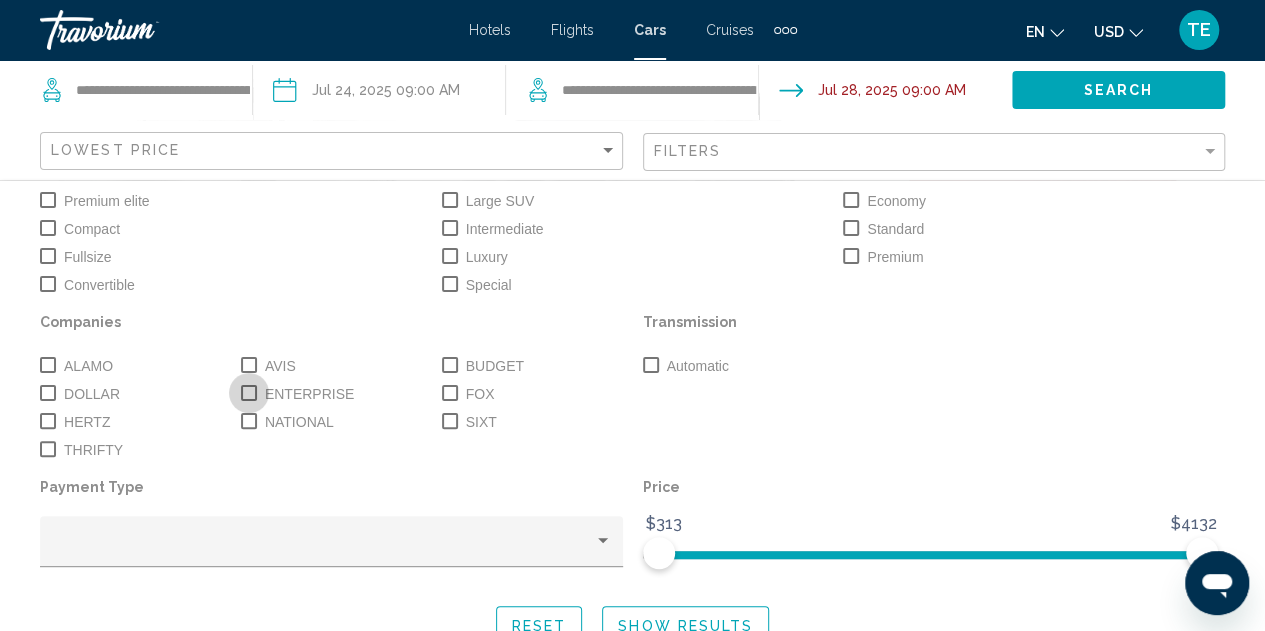 click at bounding box center (249, 393) 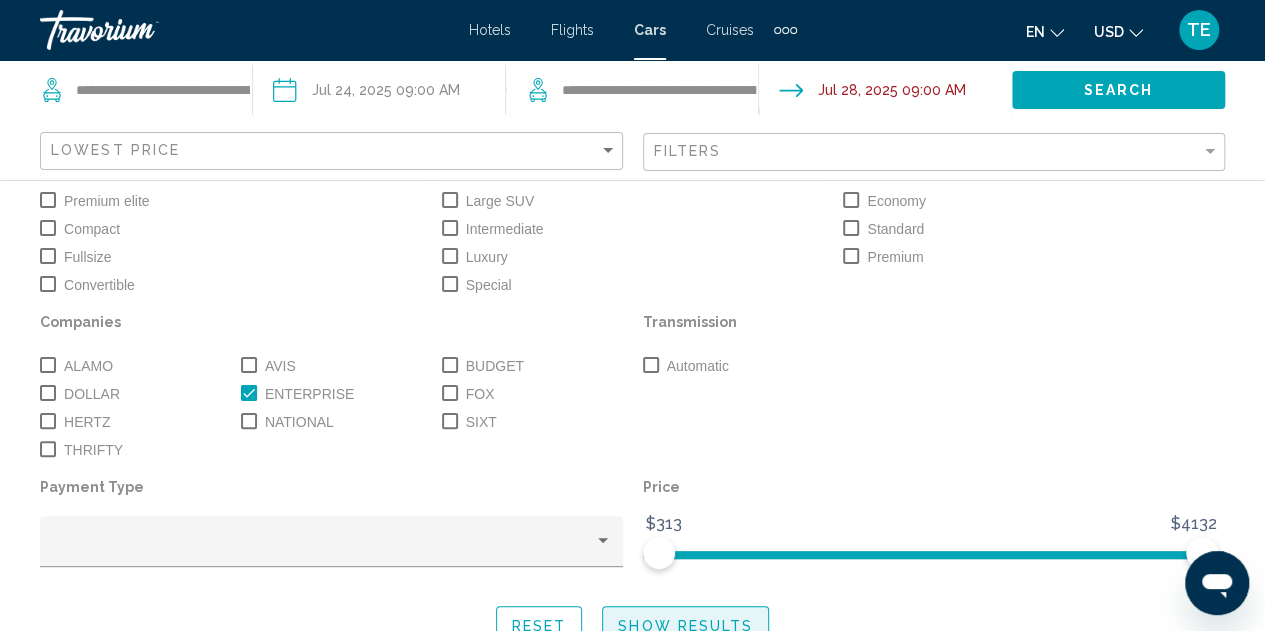 click on "Show Results" at bounding box center (685, 624) 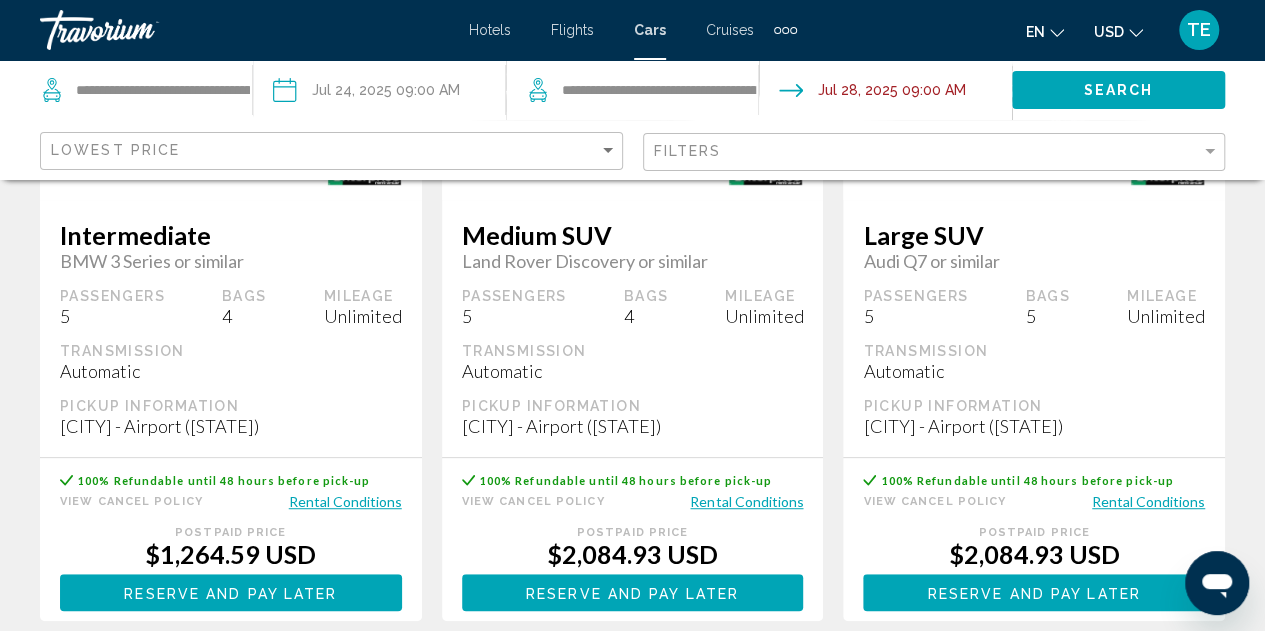 scroll, scrollTop: 364, scrollLeft: 0, axis: vertical 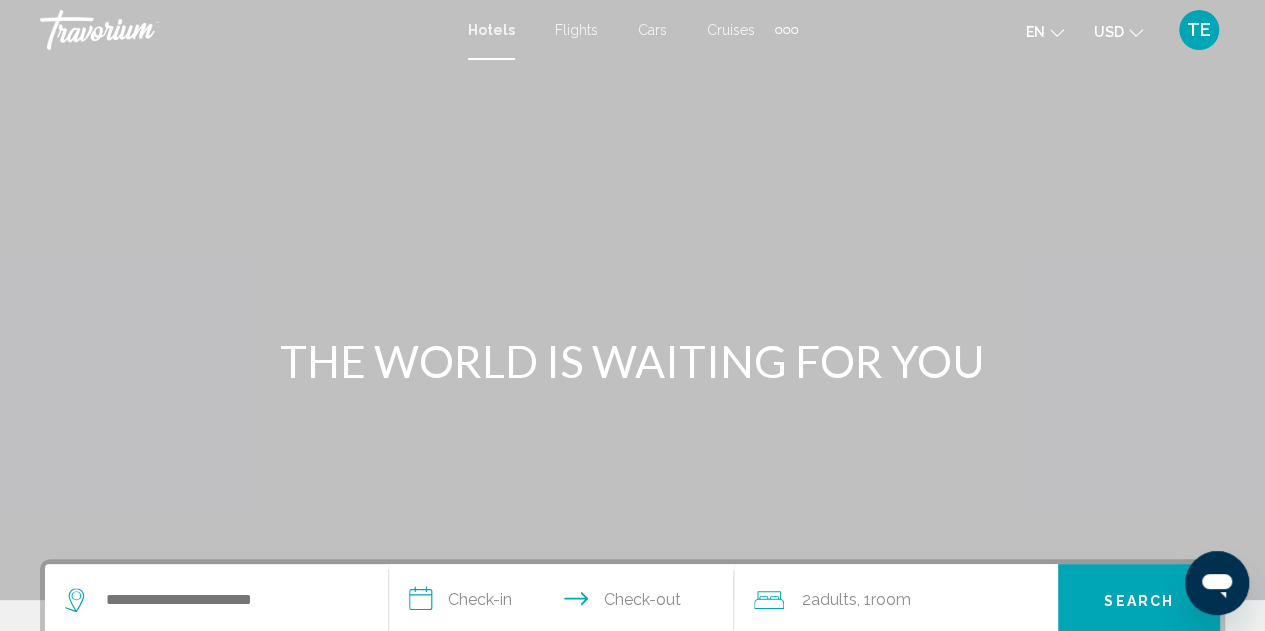 click on "TE" at bounding box center (1199, 30) 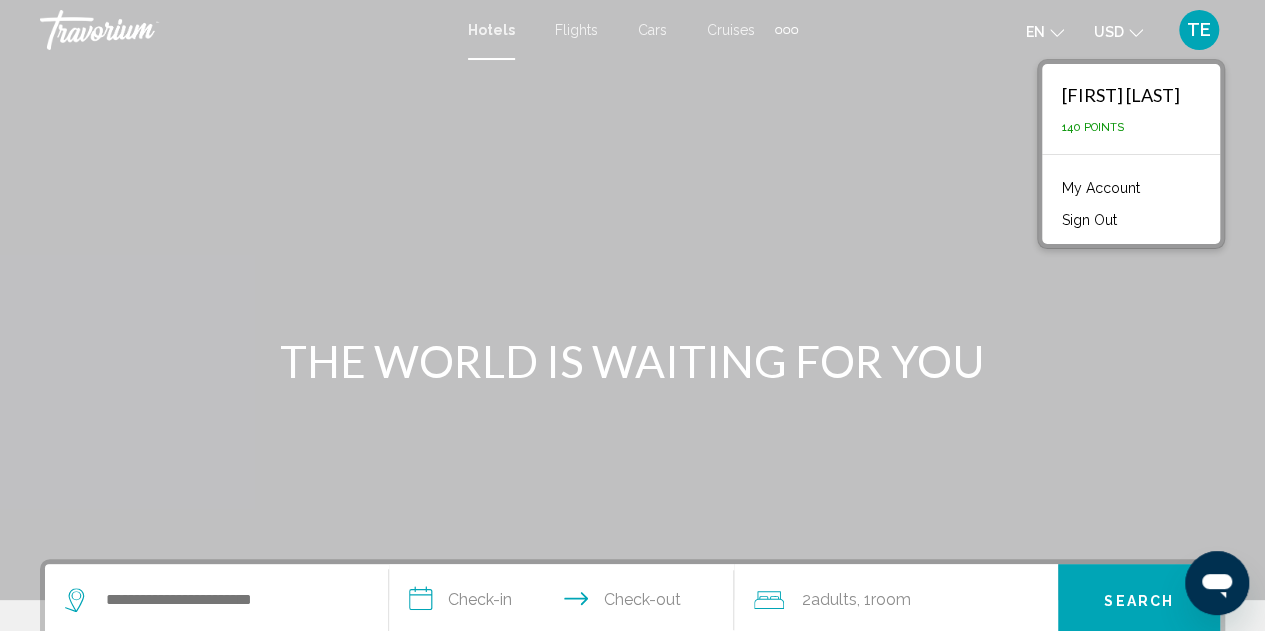 click on "My Account" at bounding box center (1101, 188) 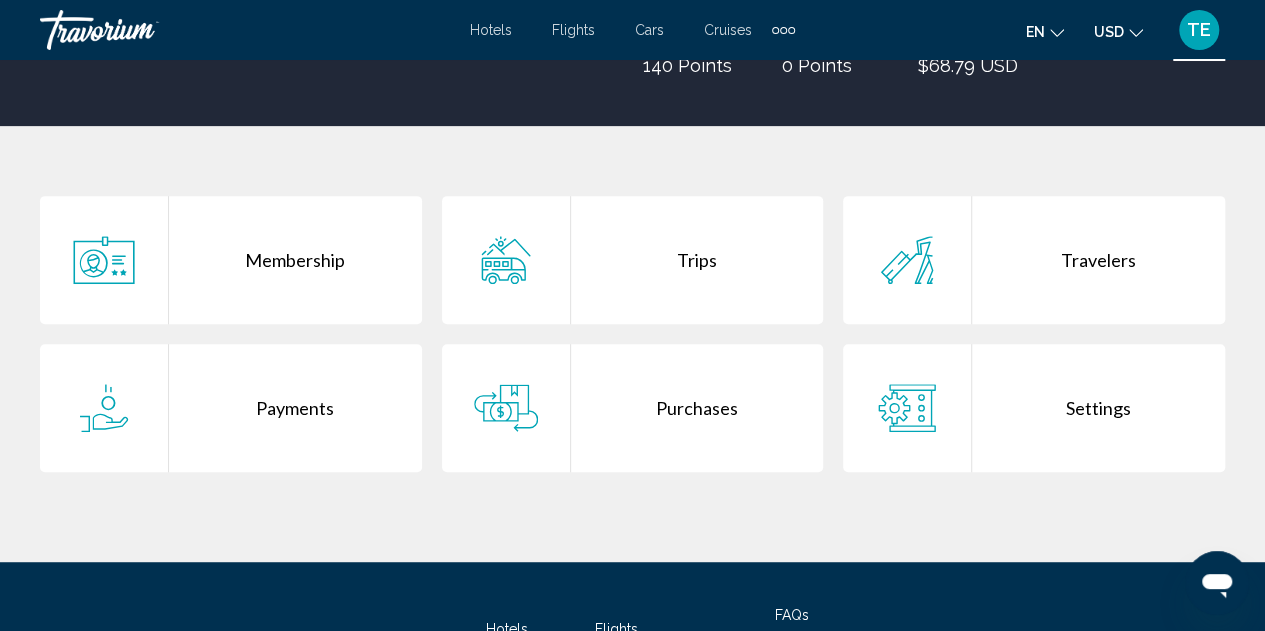 scroll, scrollTop: 316, scrollLeft: 0, axis: vertical 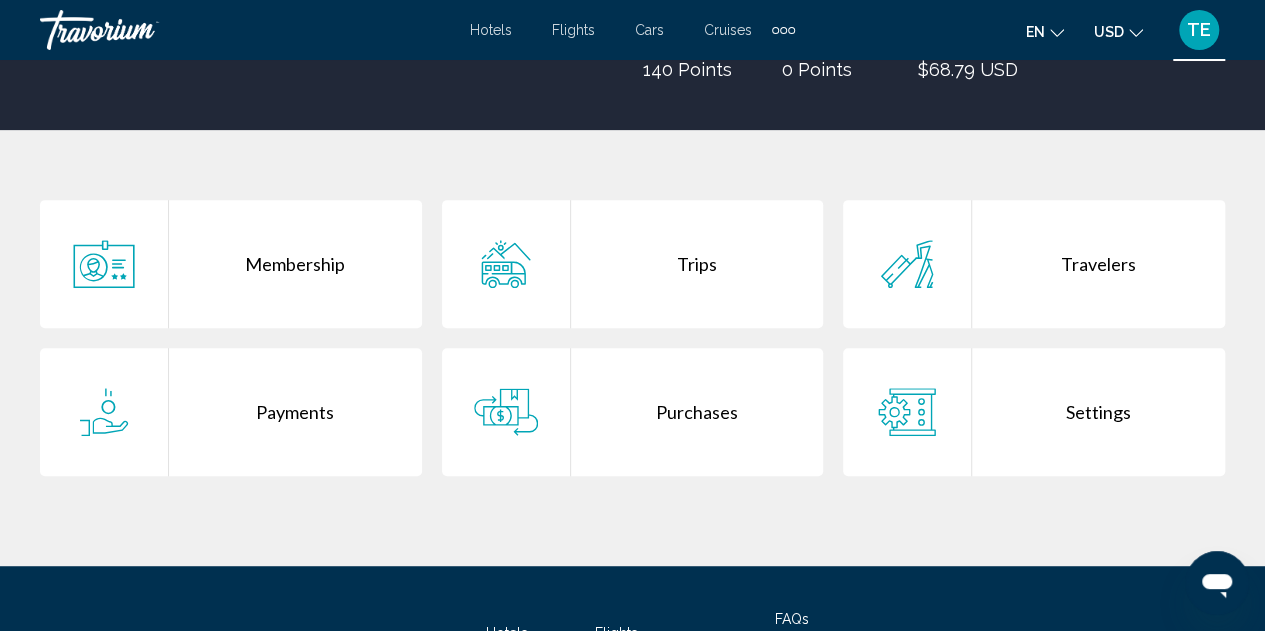 click on "Trips" at bounding box center [697, 264] 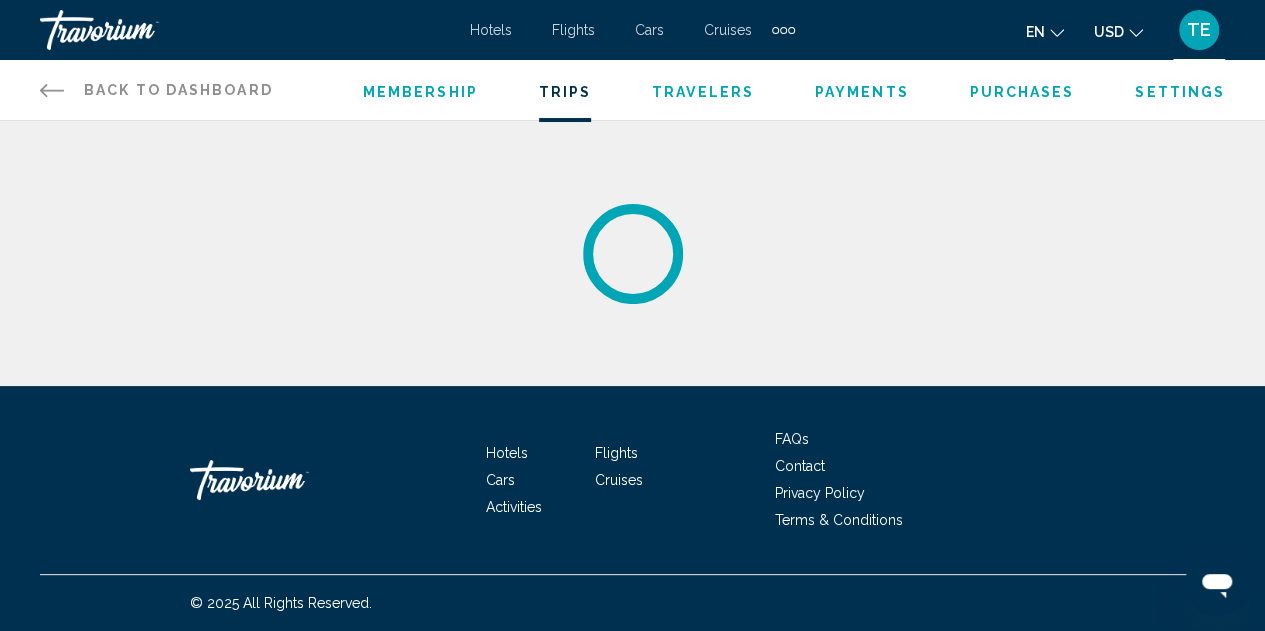 scroll, scrollTop: 0, scrollLeft: 0, axis: both 